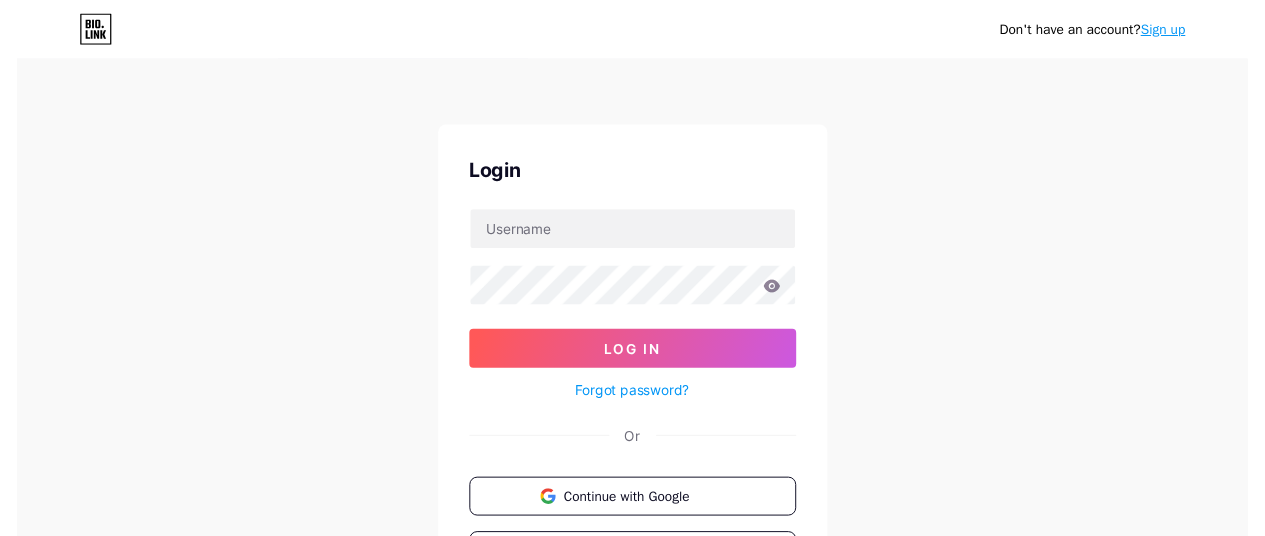 scroll, scrollTop: 0, scrollLeft: 0, axis: both 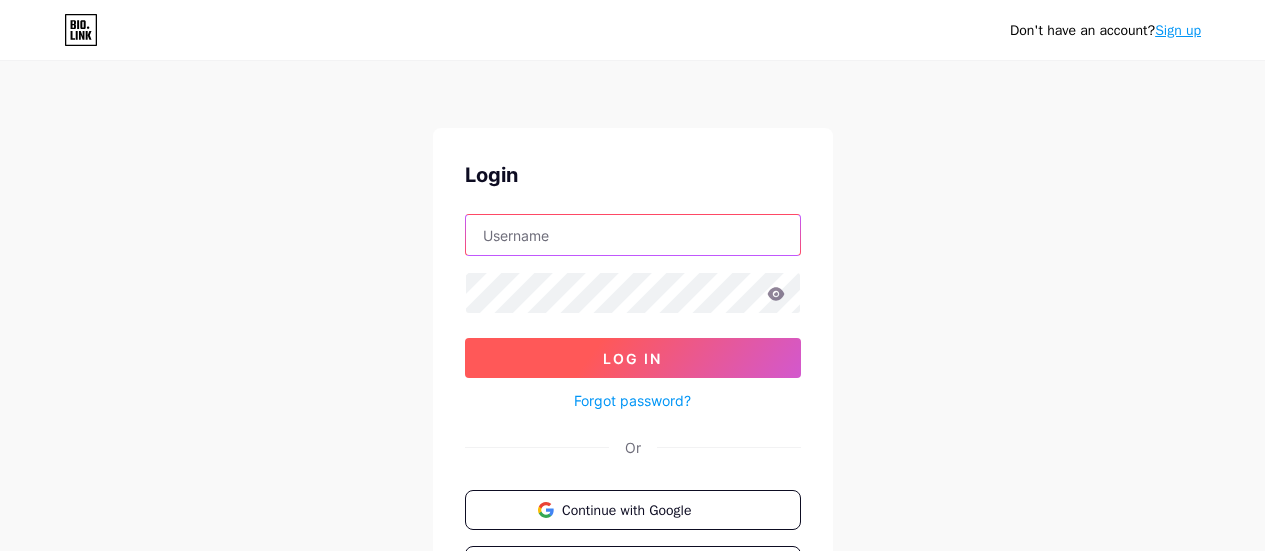 type on "[EMAIL_ADDRESS][DOMAIN_NAME]" 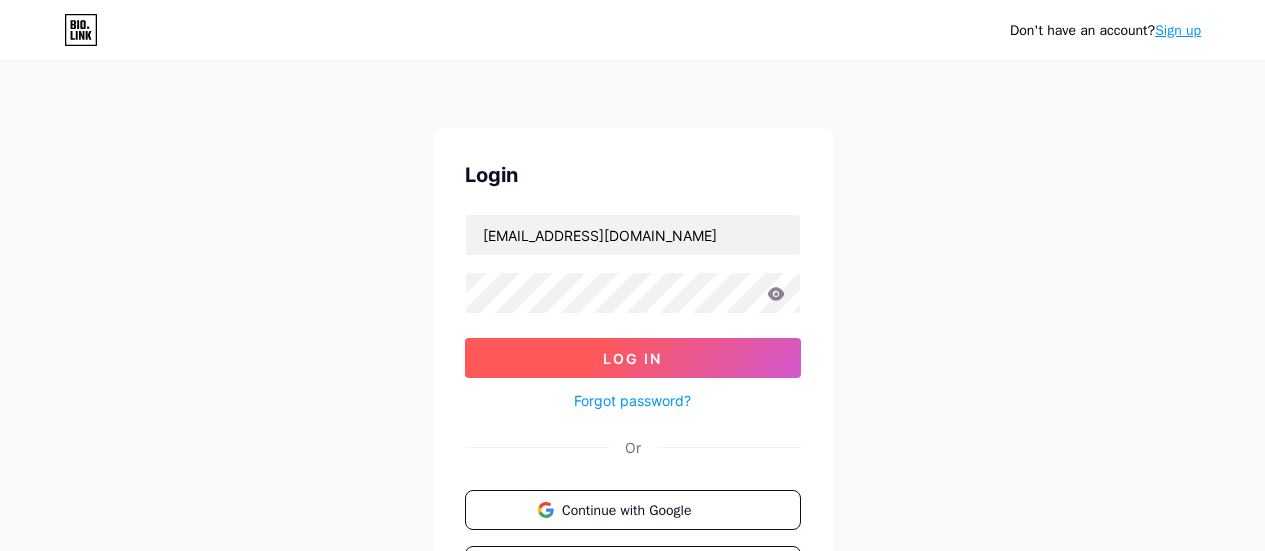 click on "Log In" at bounding box center [632, 358] 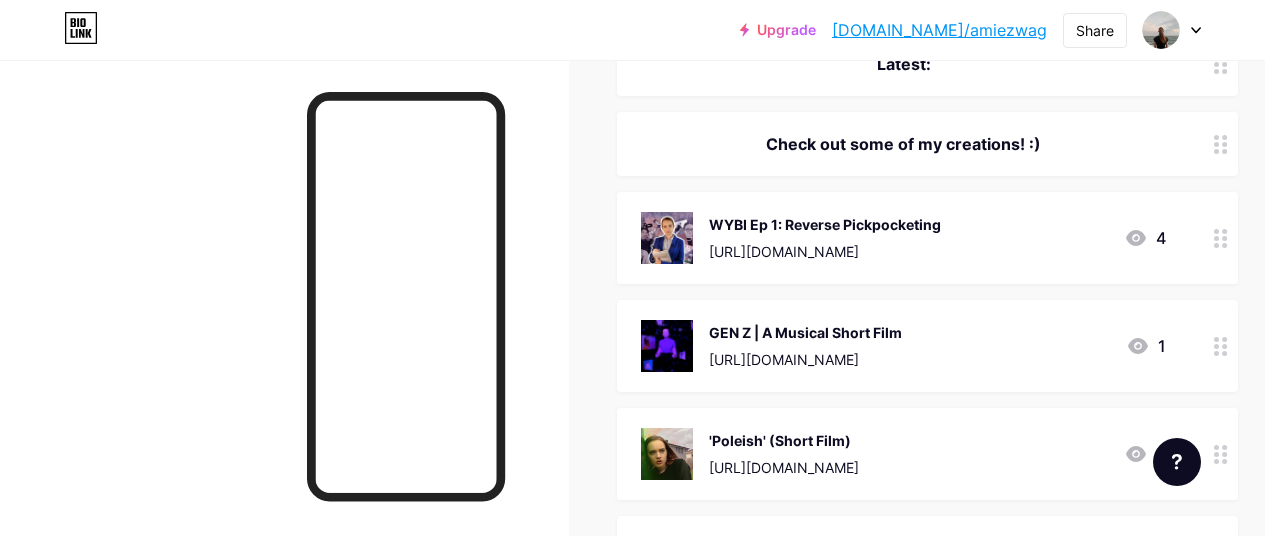 scroll, scrollTop: 400, scrollLeft: 0, axis: vertical 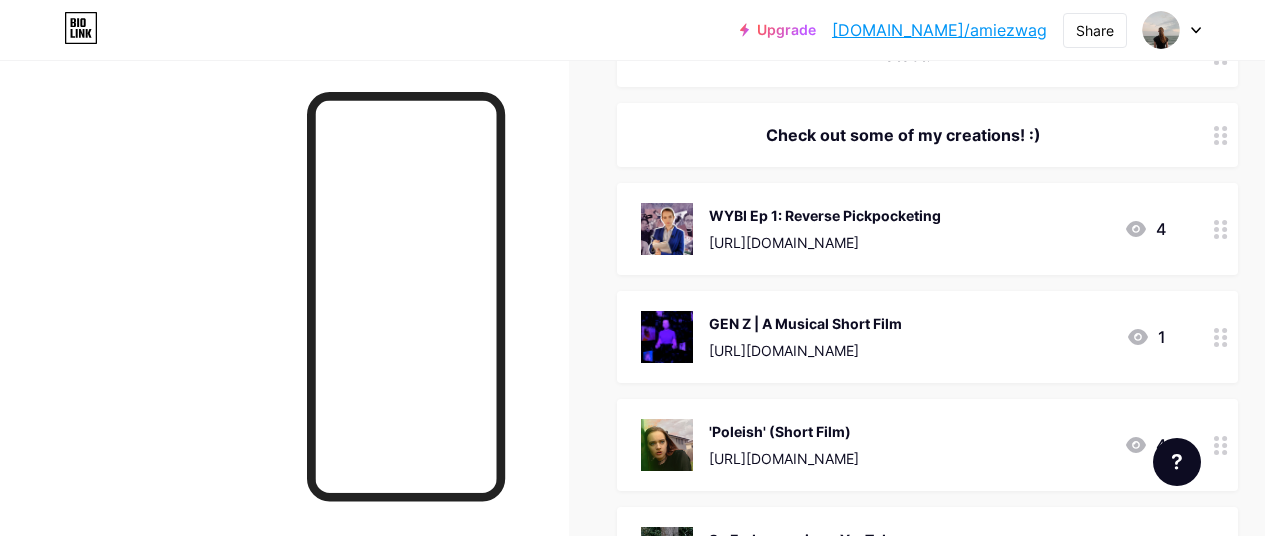 click on "'Poleish' (Short Film)" at bounding box center (784, 431) 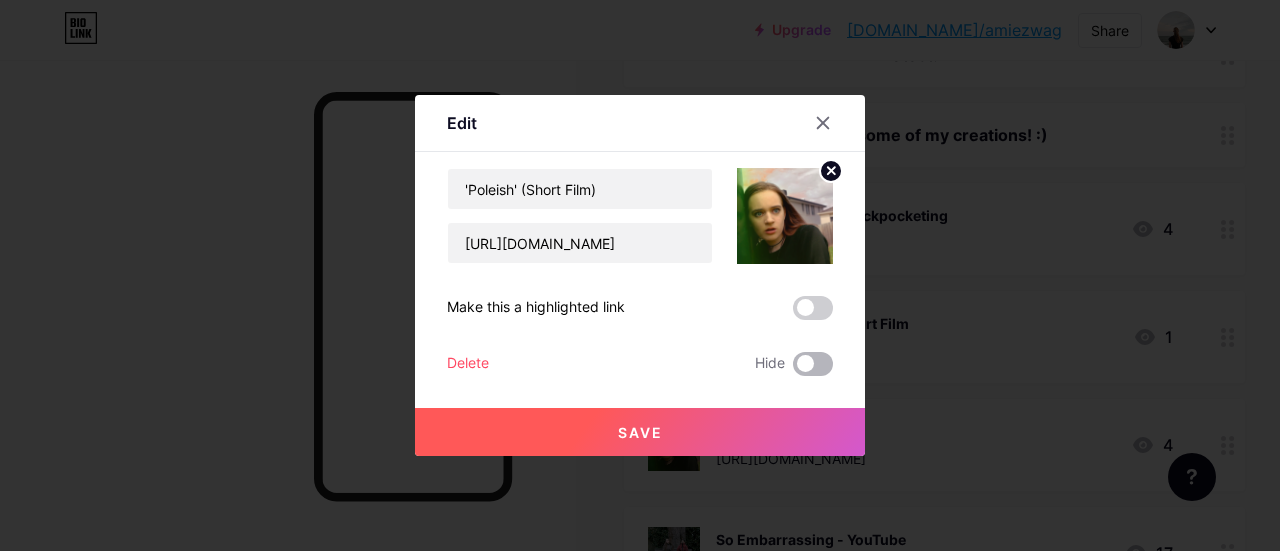 click at bounding box center (813, 364) 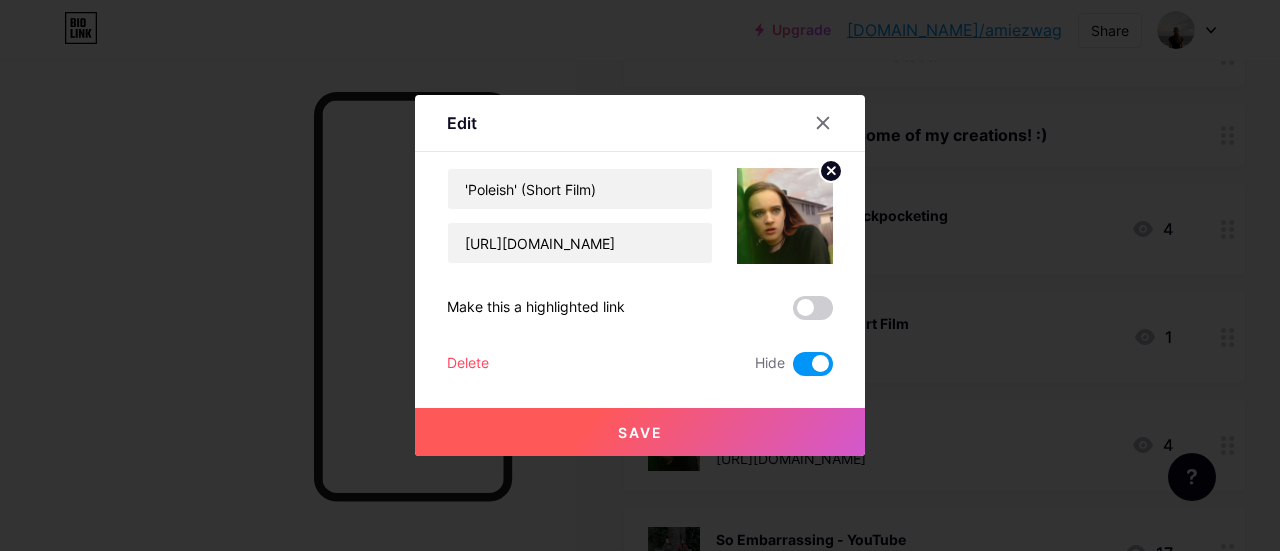 click on "Save" at bounding box center (640, 432) 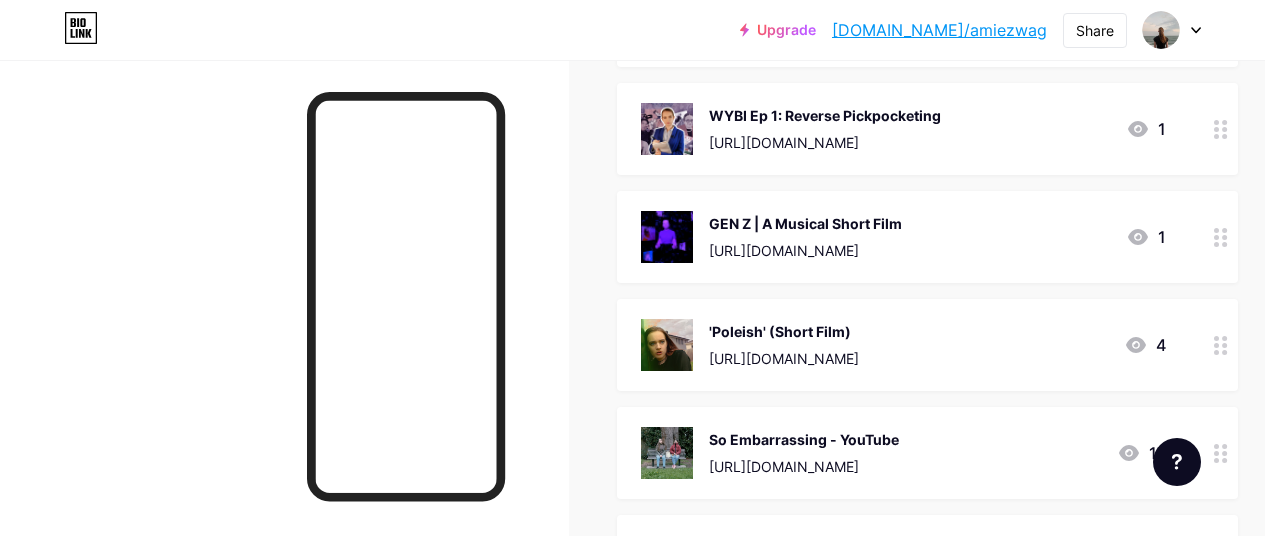 scroll, scrollTop: 600, scrollLeft: 0, axis: vertical 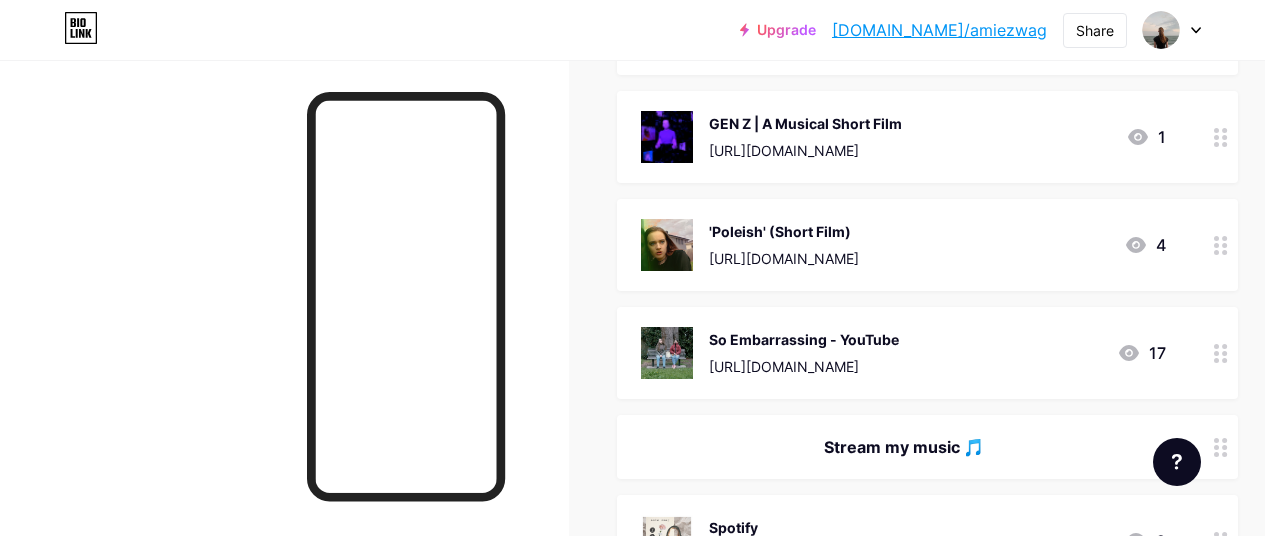 click on "So Embarrassing - YouTube
[URL][DOMAIN_NAME]" at bounding box center [804, 353] 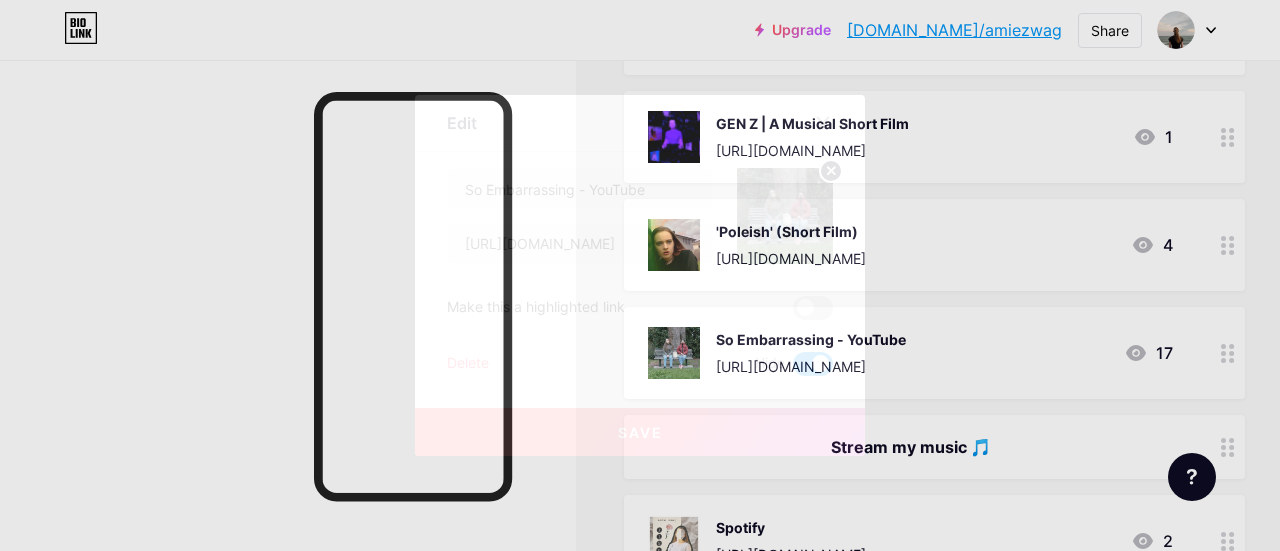 click 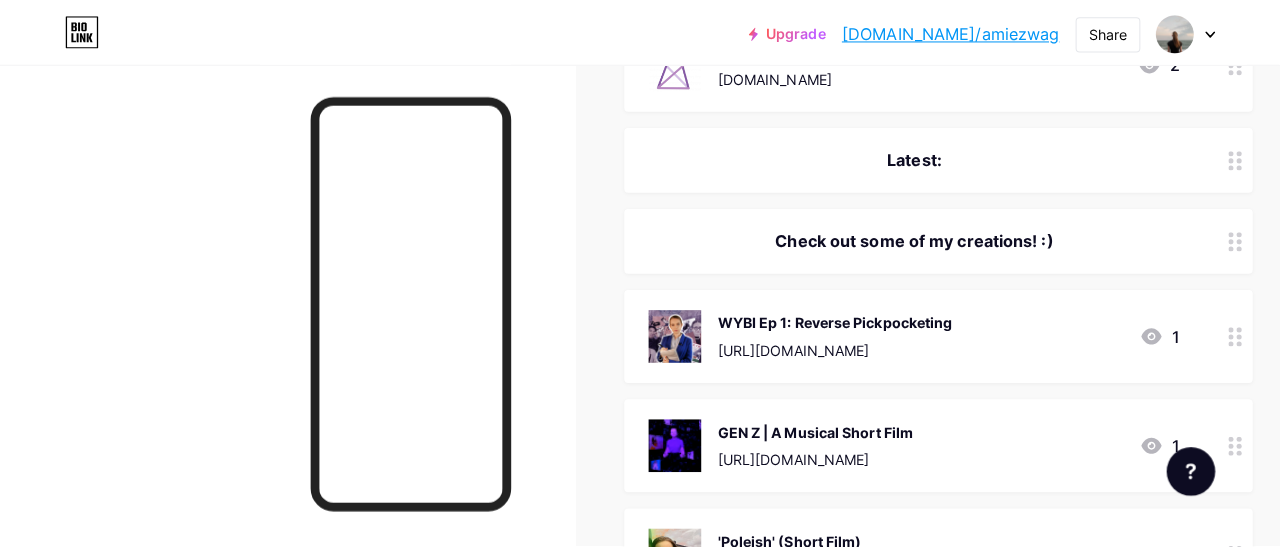 scroll, scrollTop: 100, scrollLeft: 0, axis: vertical 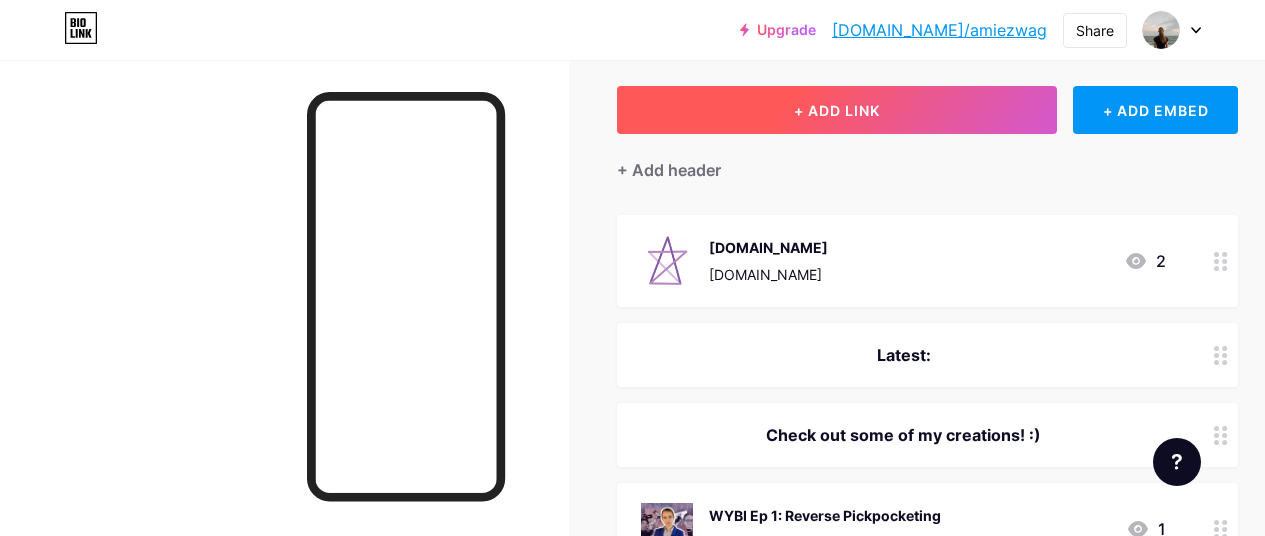 click on "+ ADD LINK" at bounding box center (837, 110) 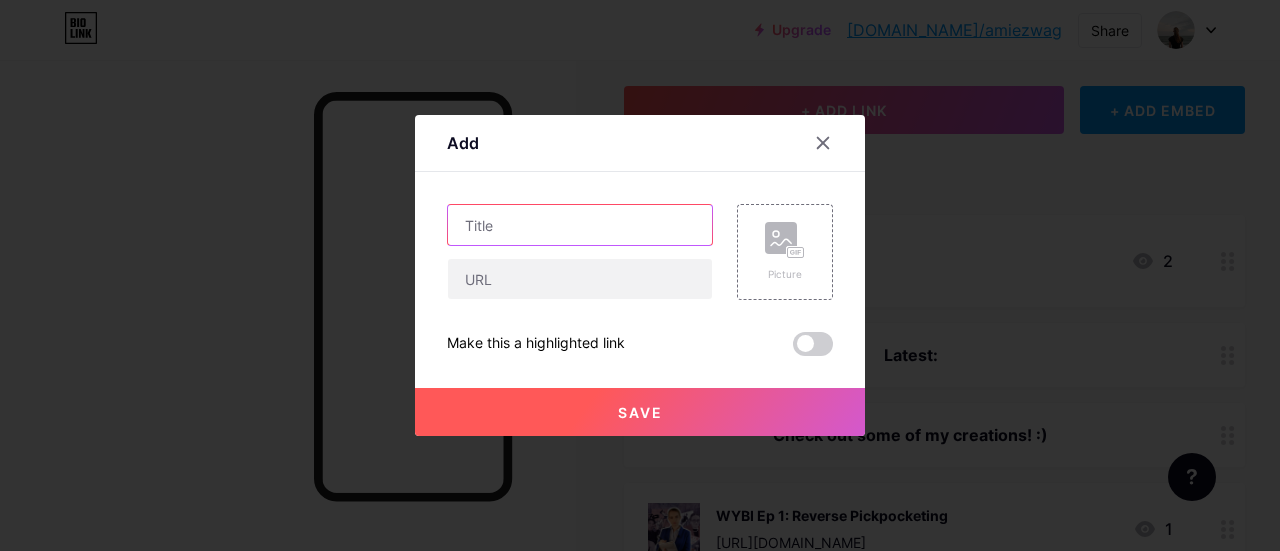 click at bounding box center (580, 225) 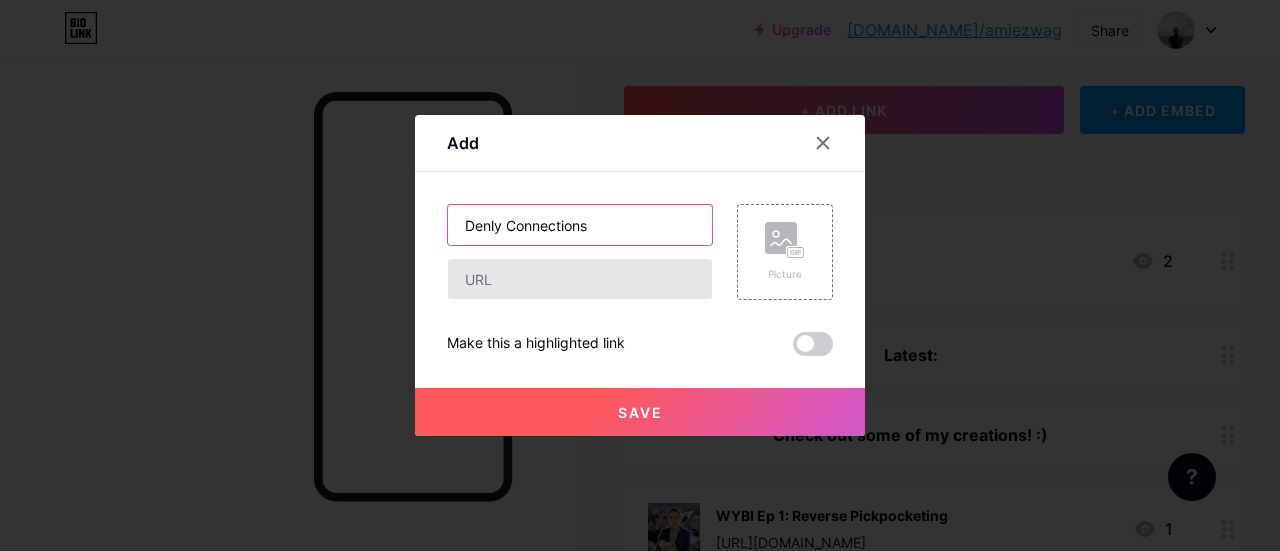 type on "Denly Connections" 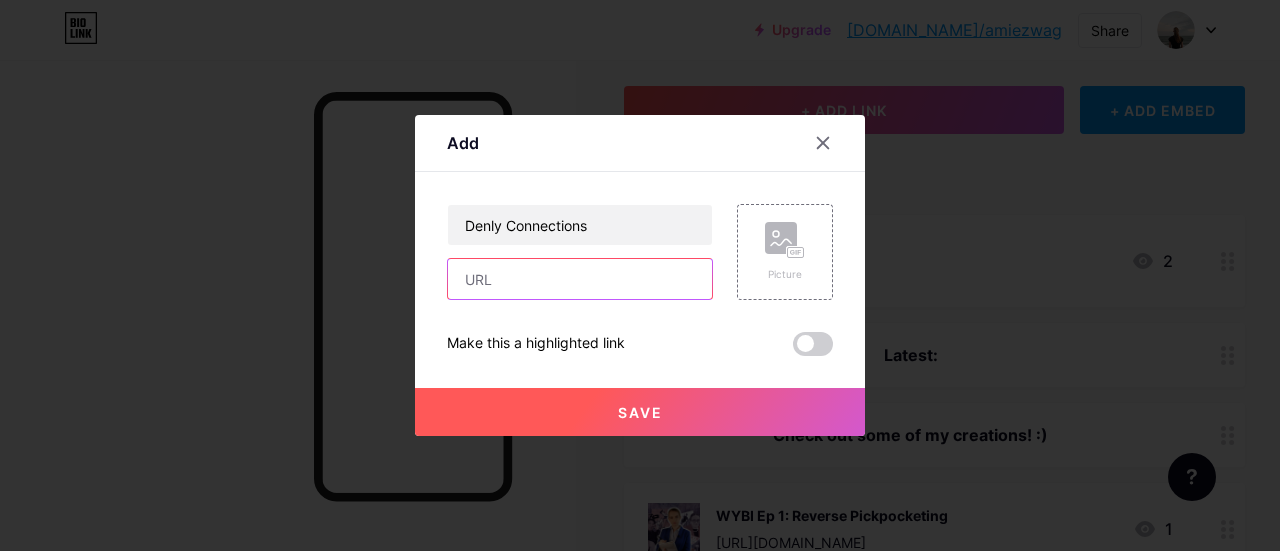 click at bounding box center [580, 279] 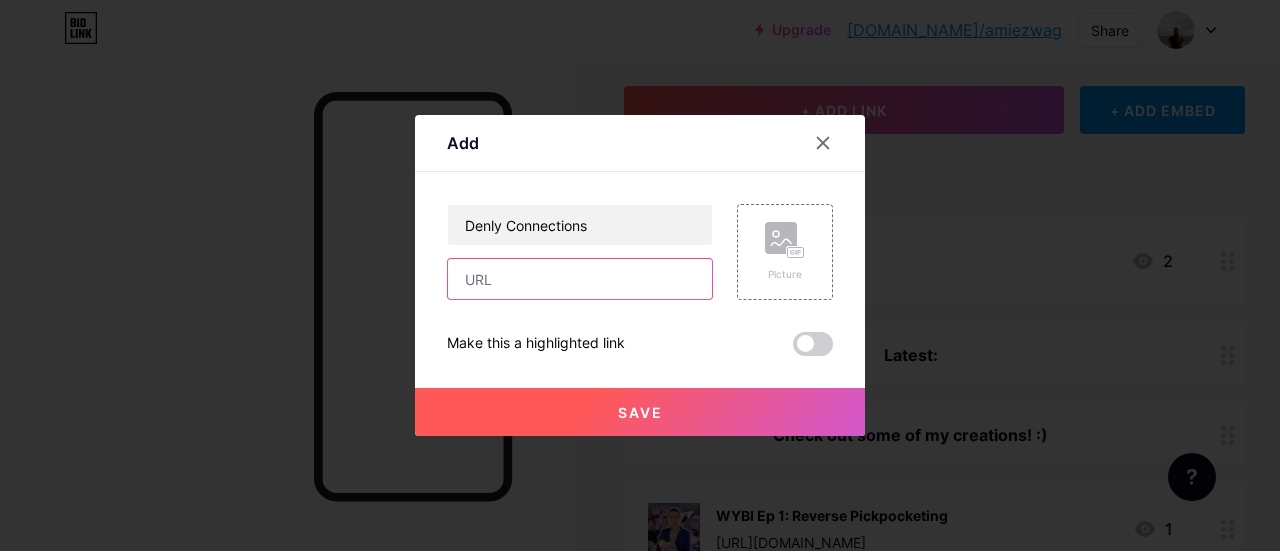 paste on "[URL][DOMAIN_NAME]" 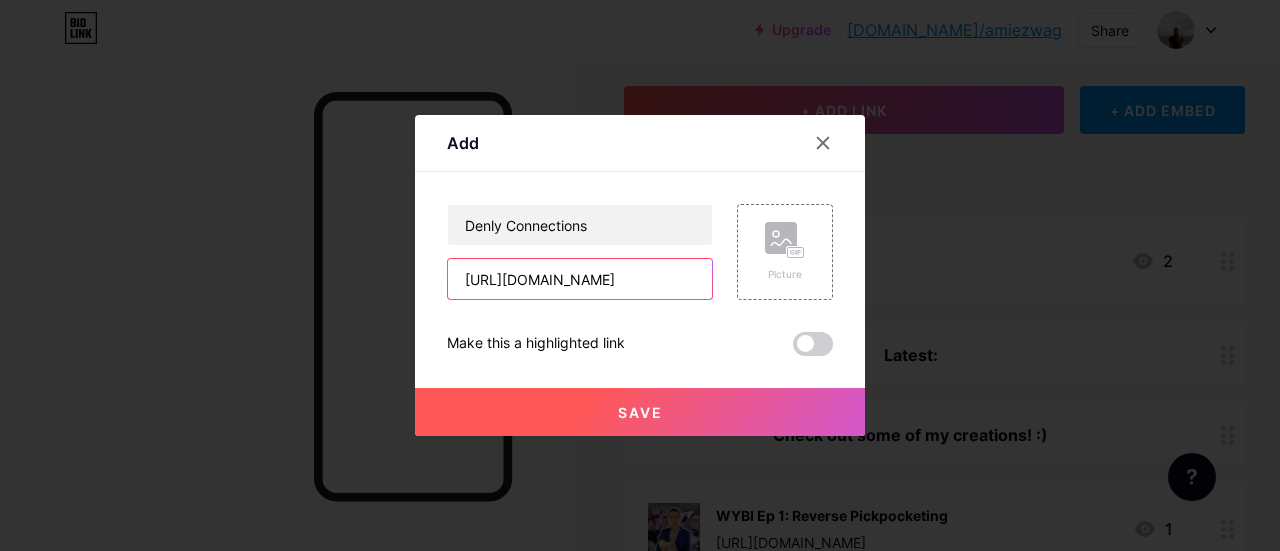 scroll, scrollTop: 0, scrollLeft: 136, axis: horizontal 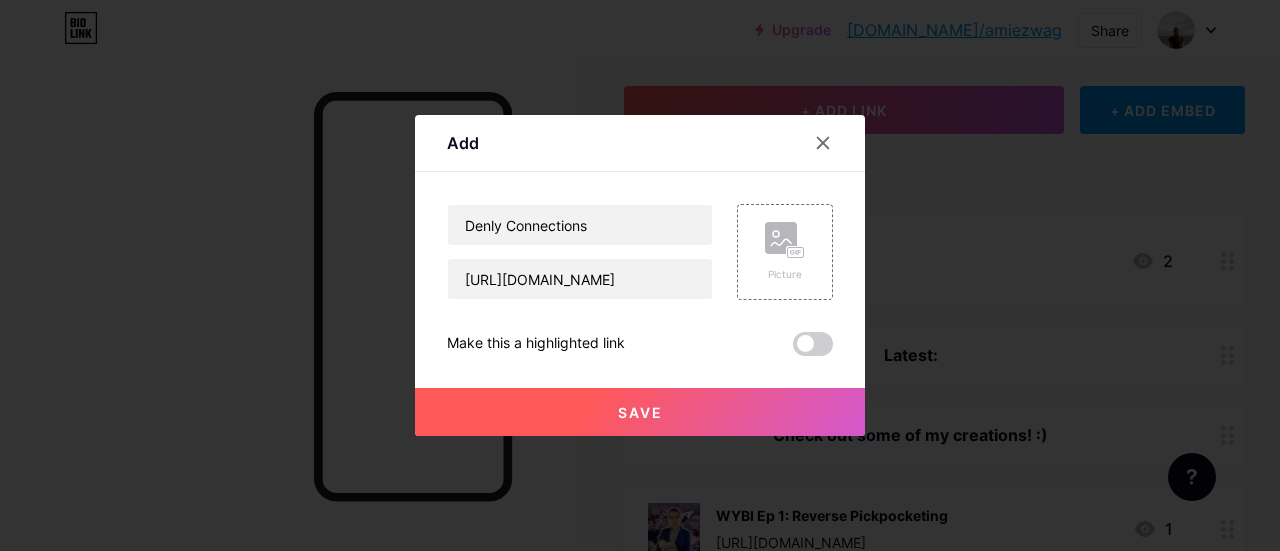 click on "Denly Connections     [URL][DOMAIN_NAME]                     Picture
Make this a highlighted link
Save" at bounding box center (640, 280) 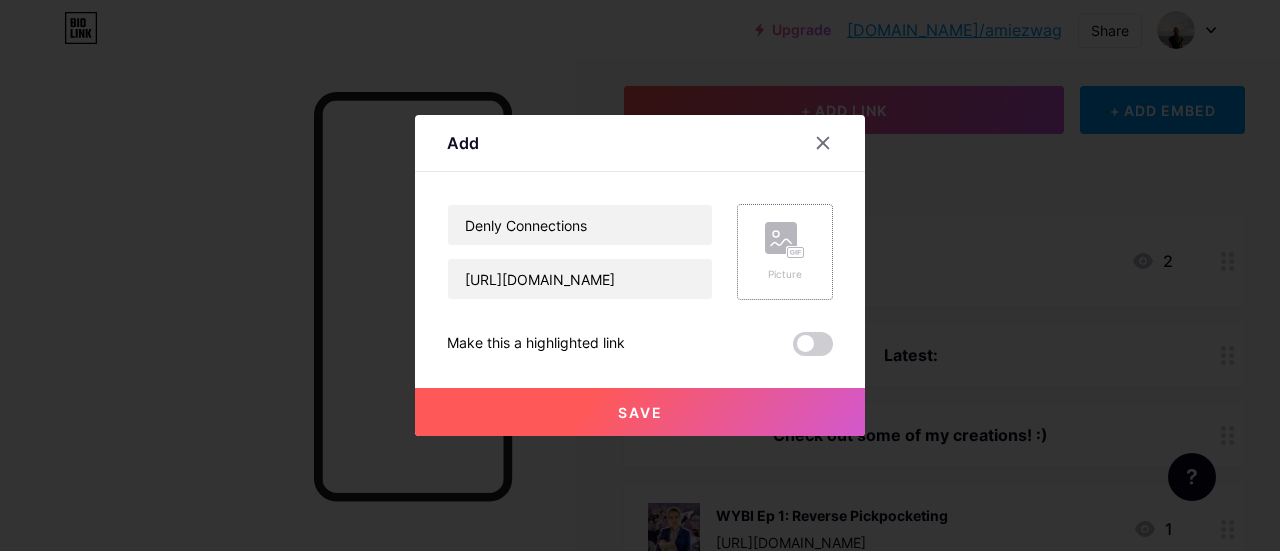 click on "Picture" at bounding box center (785, 252) 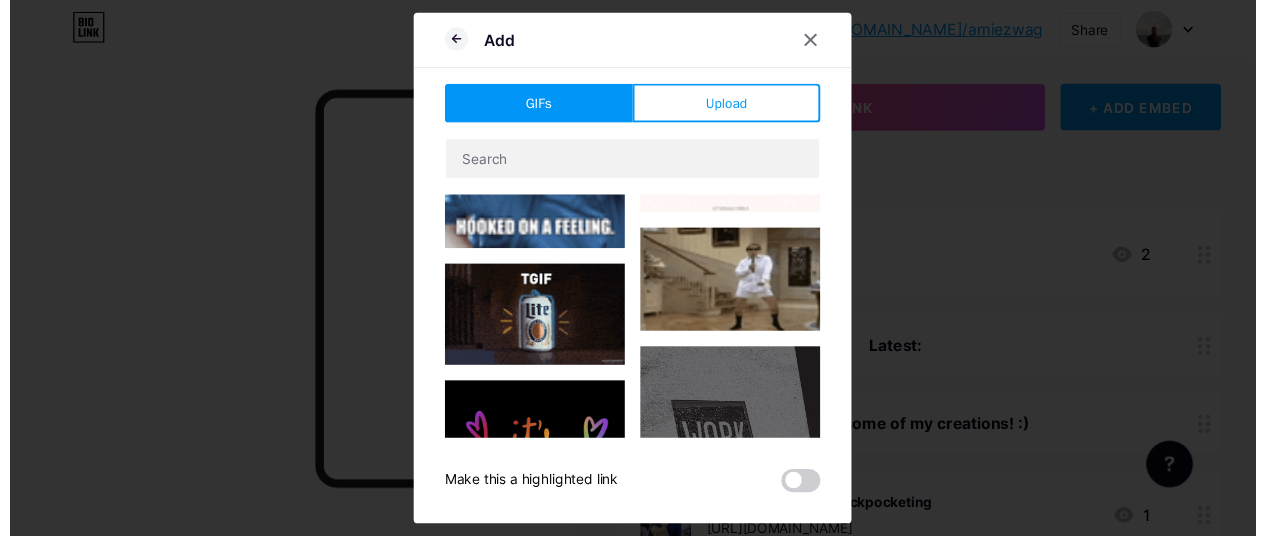 scroll, scrollTop: 249, scrollLeft: 0, axis: vertical 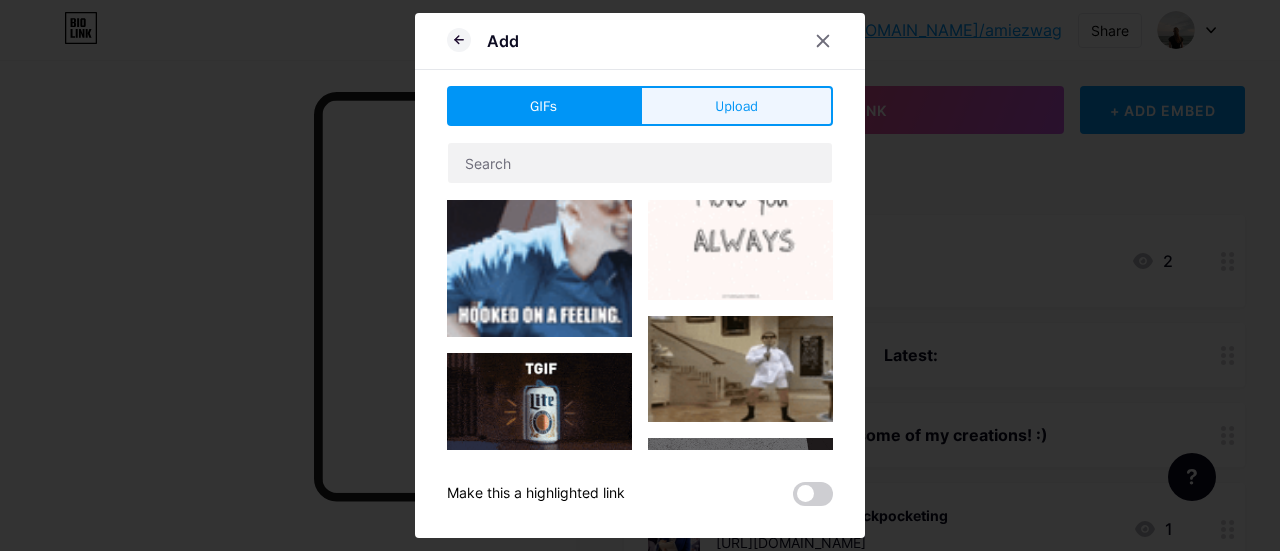 click on "Upload" at bounding box center [736, 106] 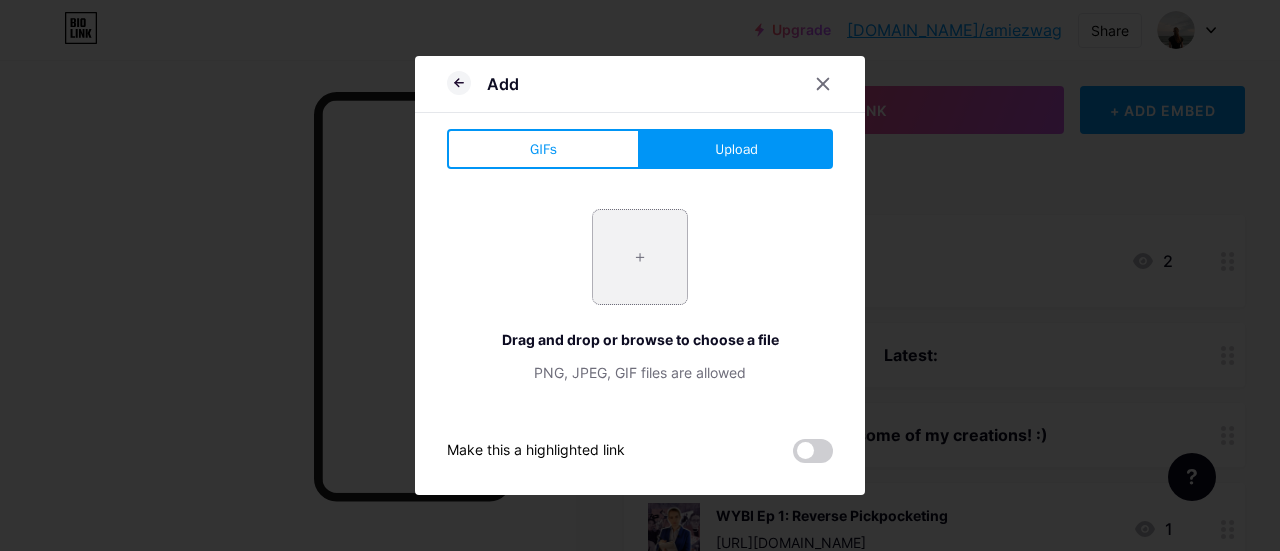 click at bounding box center [640, 257] 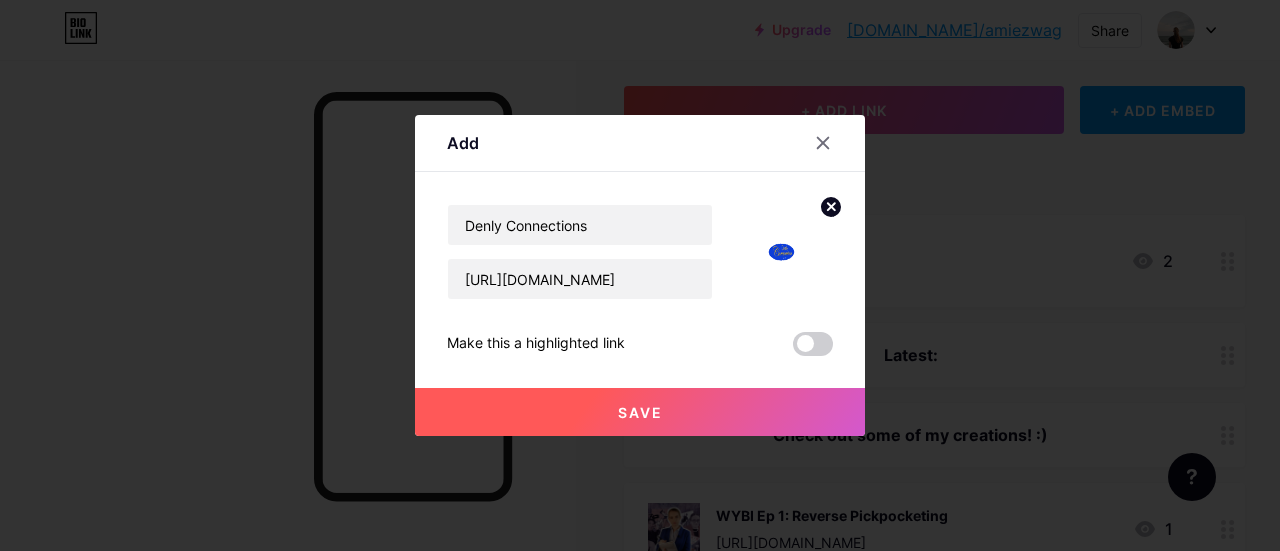 click 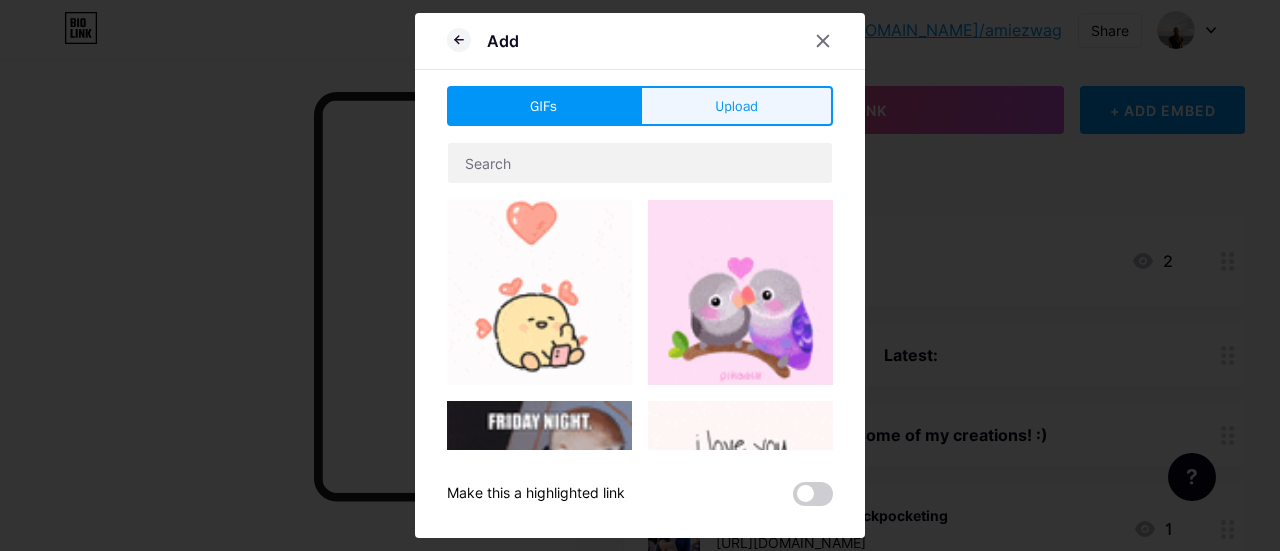 click on "Upload" at bounding box center (736, 106) 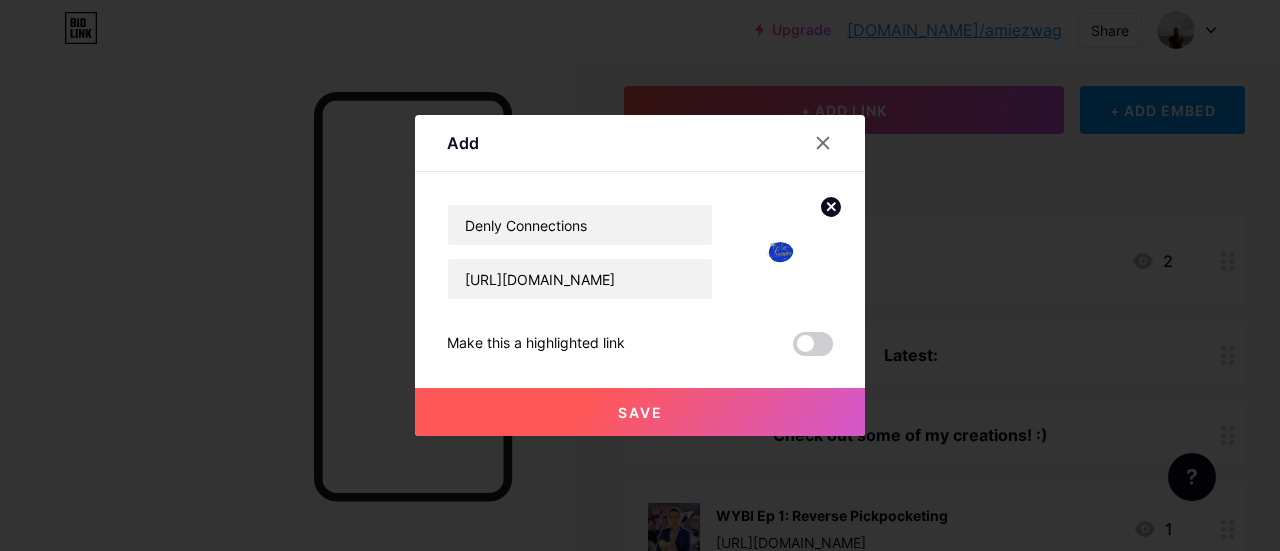 click 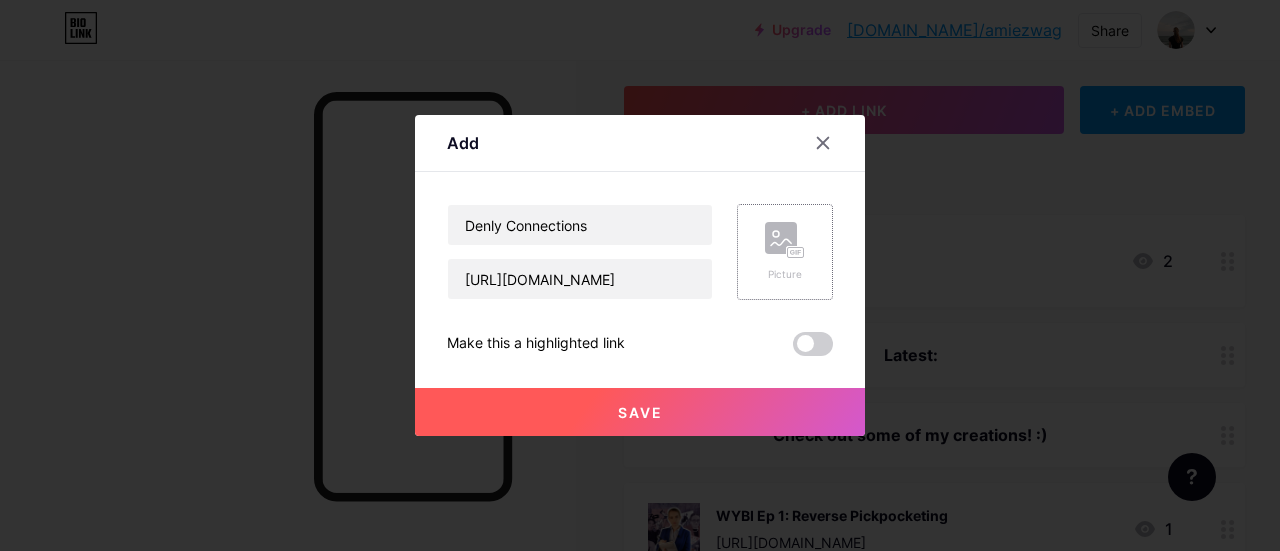 click on "Picture" at bounding box center [785, 274] 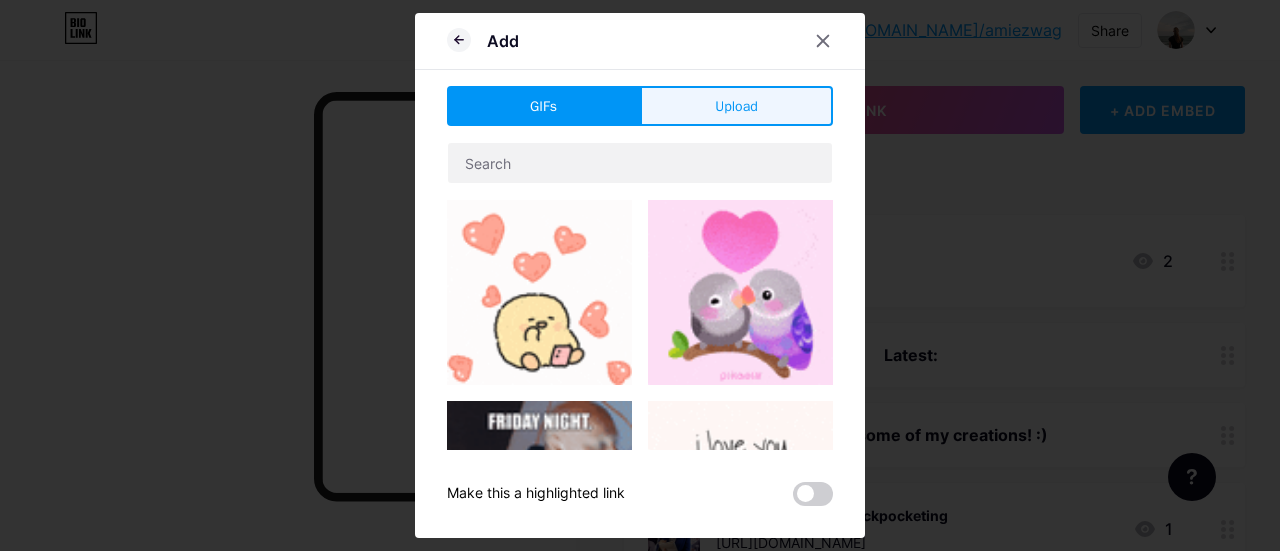 click on "Upload" at bounding box center [736, 106] 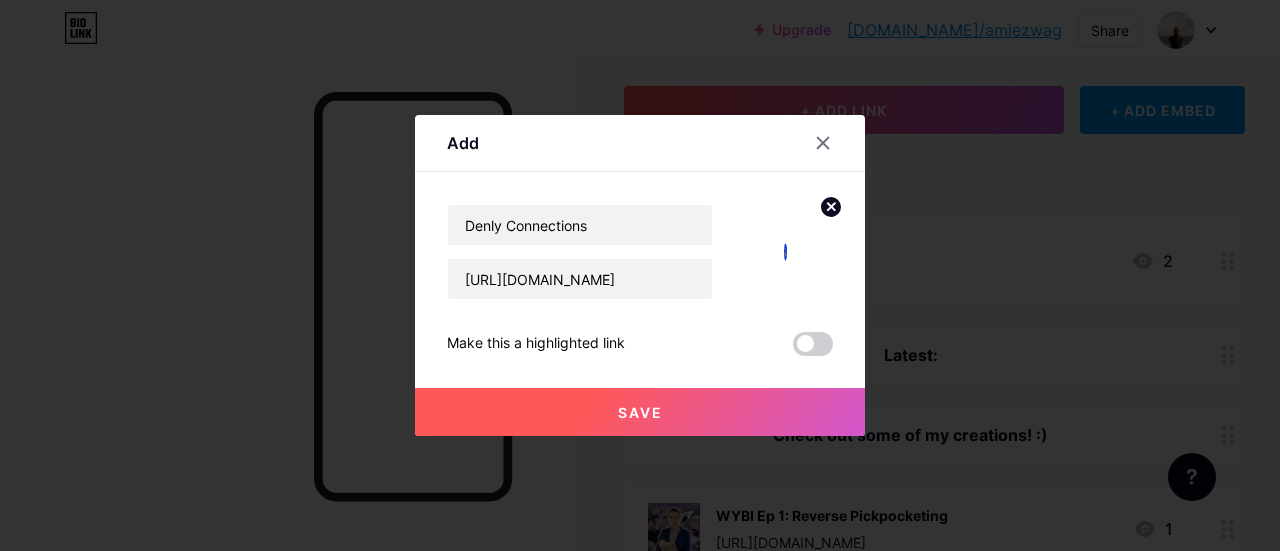 click on "Save" at bounding box center (640, 412) 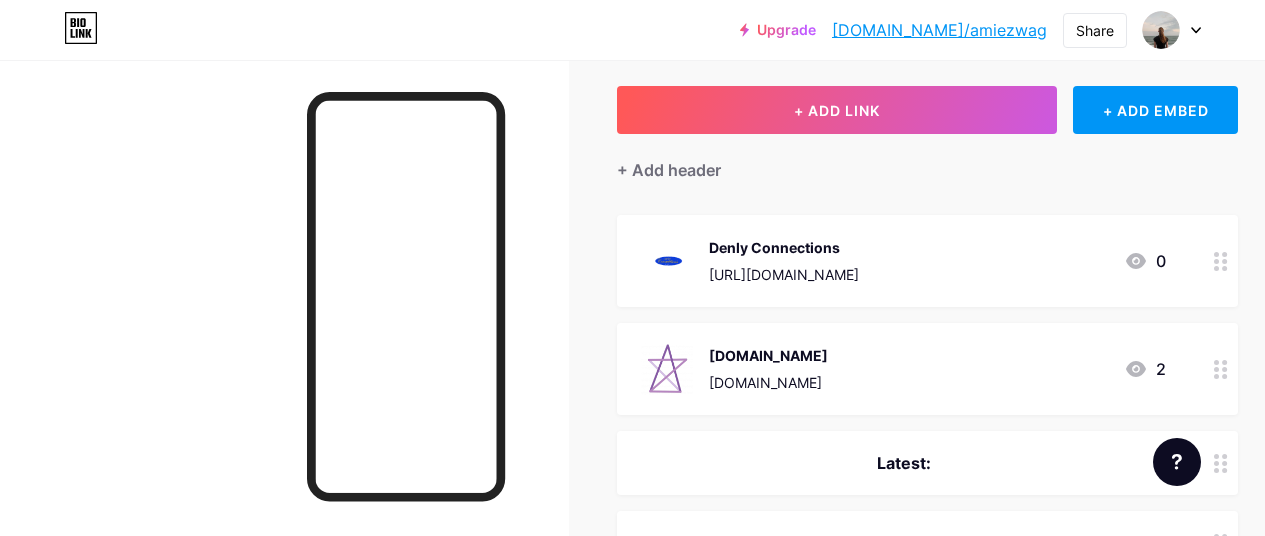 drag, startPoint x: 928, startPoint y: 257, endPoint x: 924, endPoint y: 361, distance: 104.0769 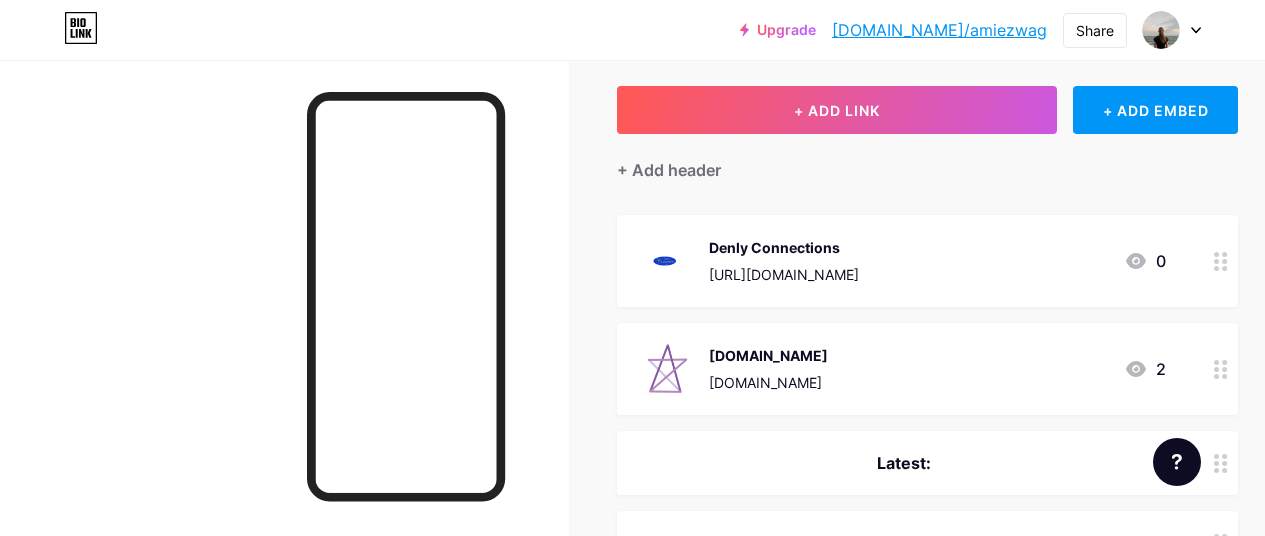 click on "Denly Connections
[URL][DOMAIN_NAME]
0
[DOMAIN_NAME]
[DOMAIN_NAME]
2
Latest:
Check out some of my creations! :)
WYBI Ep 1: Reverse Pickpocketing
[URL][DOMAIN_NAME]
1
GEN Z | A Musical Short Film
[URL][DOMAIN_NAME]
1
'Poleish' (Short Film)
[URL][DOMAIN_NAME]
4
So Embarrassing - YouTube
[URL][DOMAIN_NAME]
17" at bounding box center [927, 921] 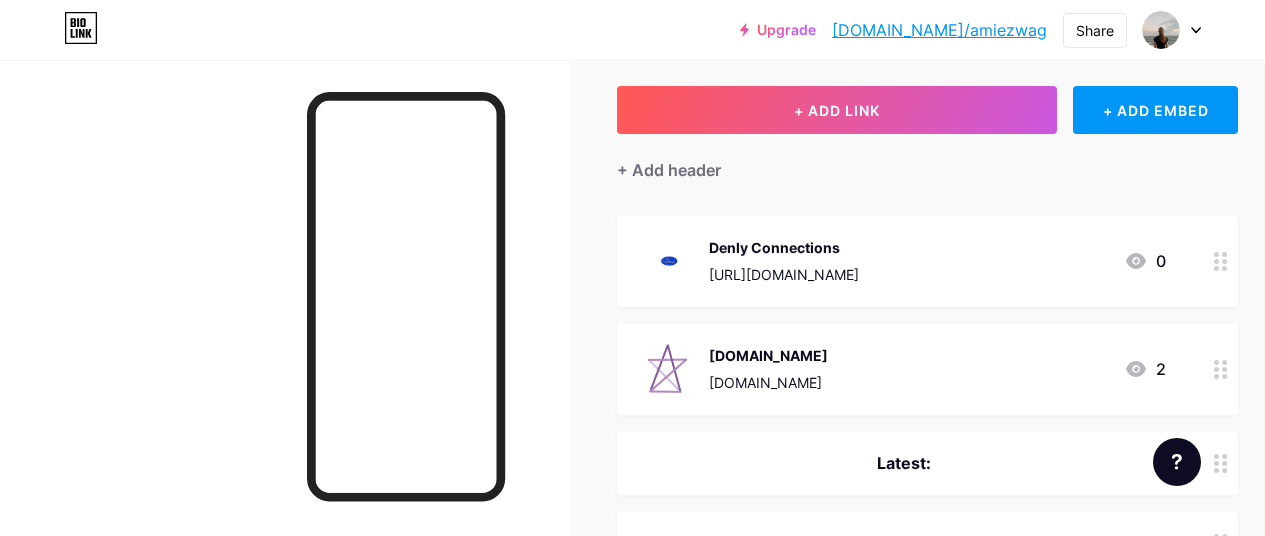 click on "Links
Posts
Design
Subscribers
NEW
Stats
Settings       + ADD LINK     + ADD EMBED
+ Add header
Denly Connections
[URL][DOMAIN_NAME]
0
[DOMAIN_NAME]
[DOMAIN_NAME]
2
Latest:
Check out some of my creations! :)
WYBI Ep 1: Reverse Pickpocketing
[URL][DOMAIN_NAME]
1
GEN Z | A Musical Short Film
[URL][DOMAIN_NAME]
1
'Poleish' (Short Film)
[URL][DOMAIN_NAME]
4" at bounding box center (661, 1030) 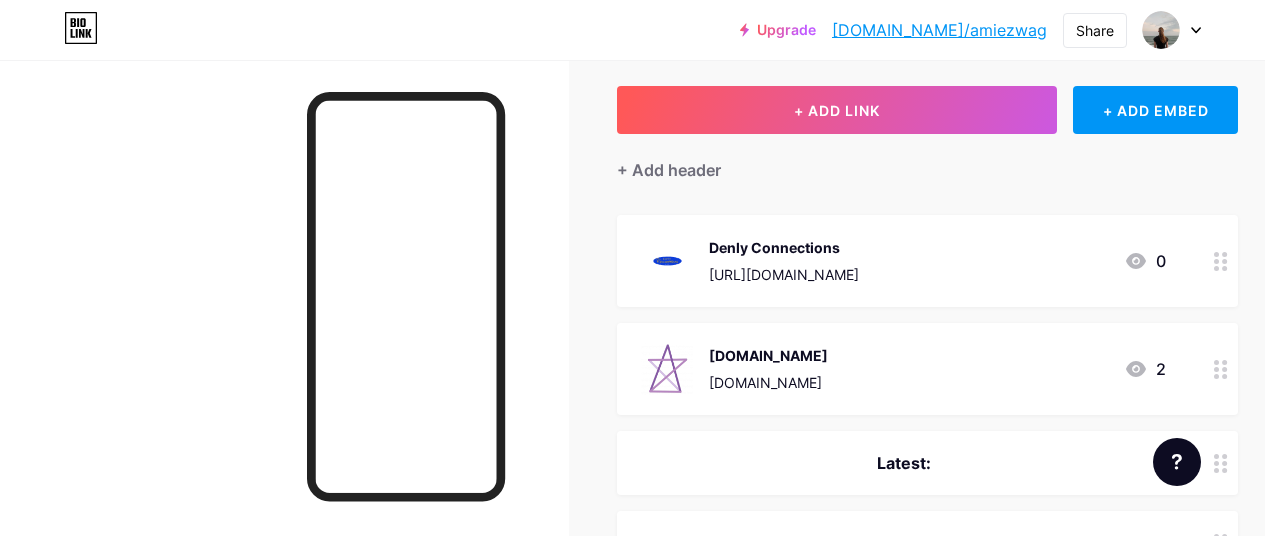 type 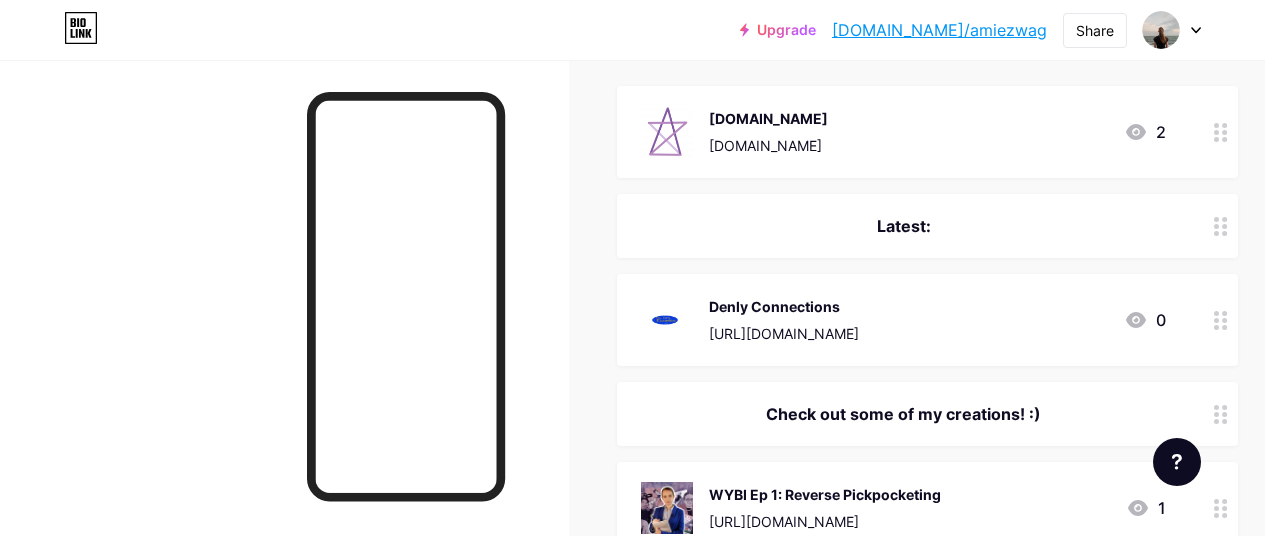 scroll, scrollTop: 200, scrollLeft: 0, axis: vertical 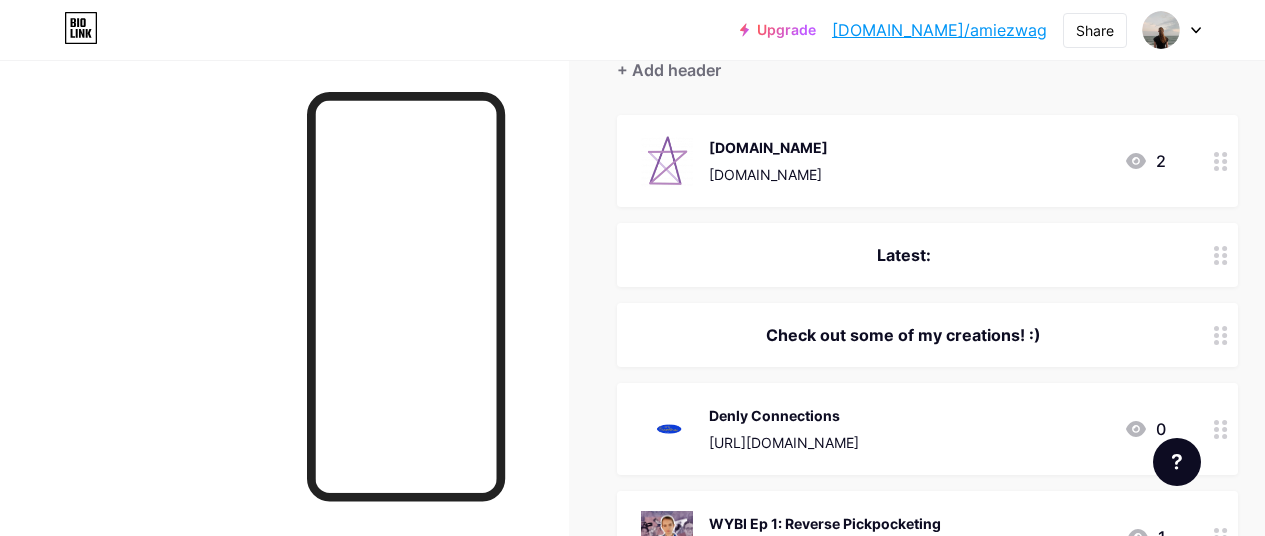 click on "Latest:" at bounding box center (903, 255) 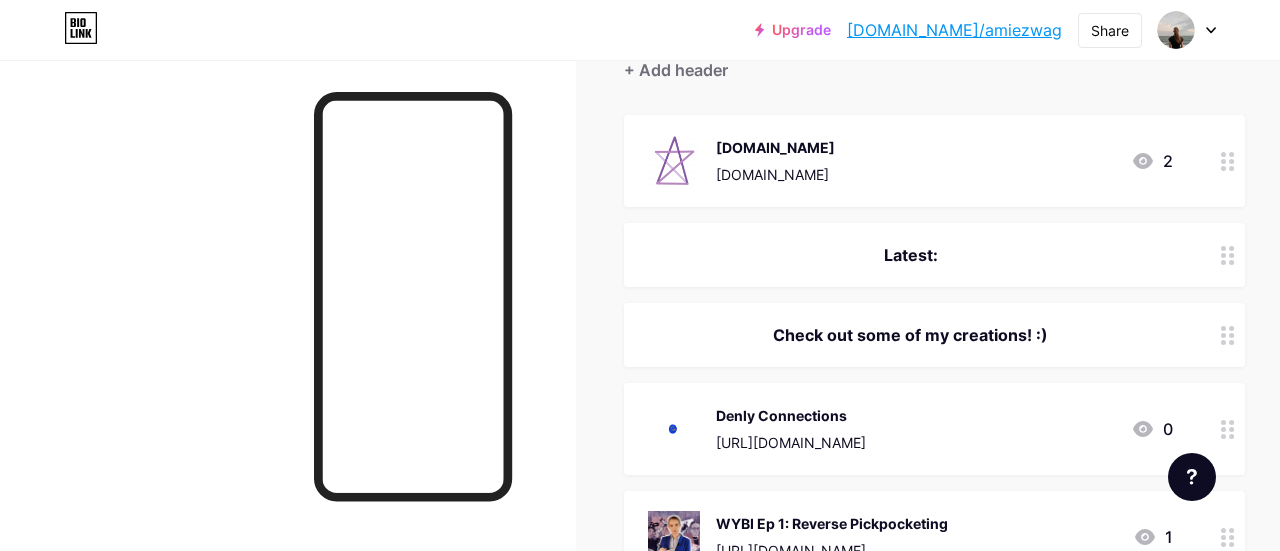 click 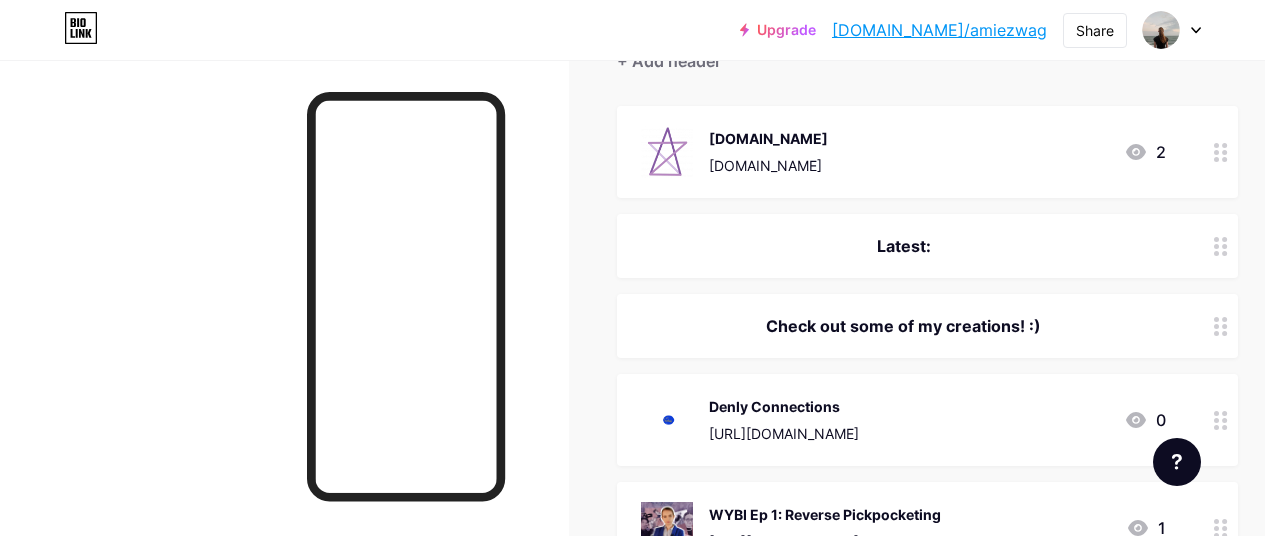 scroll, scrollTop: 200, scrollLeft: 0, axis: vertical 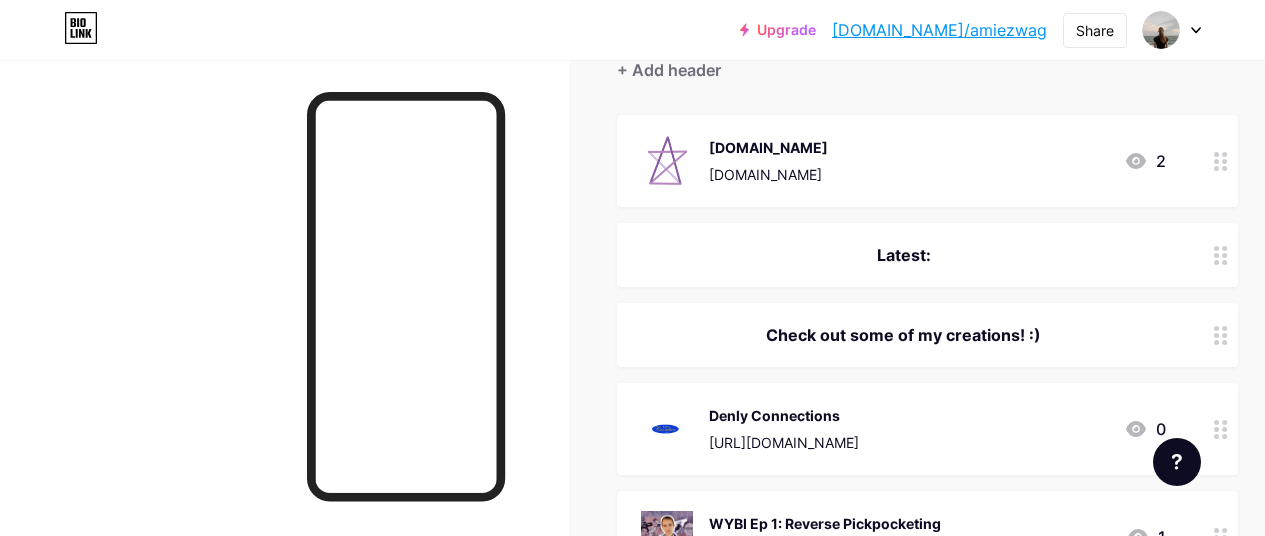 click on "Latest:" at bounding box center [927, 255] 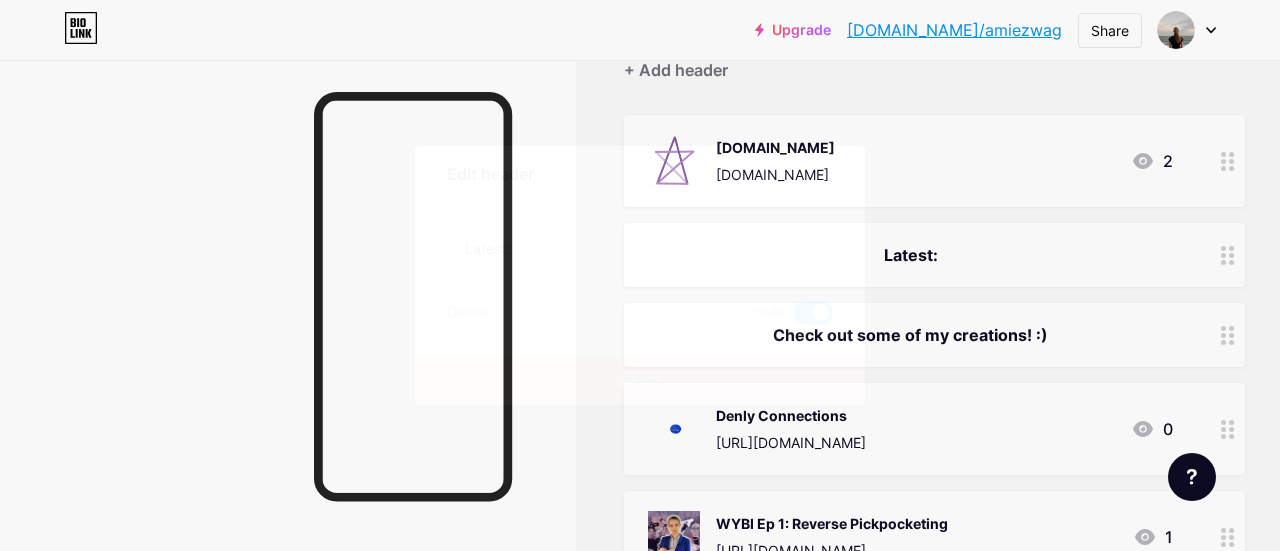 click at bounding box center [813, 313] 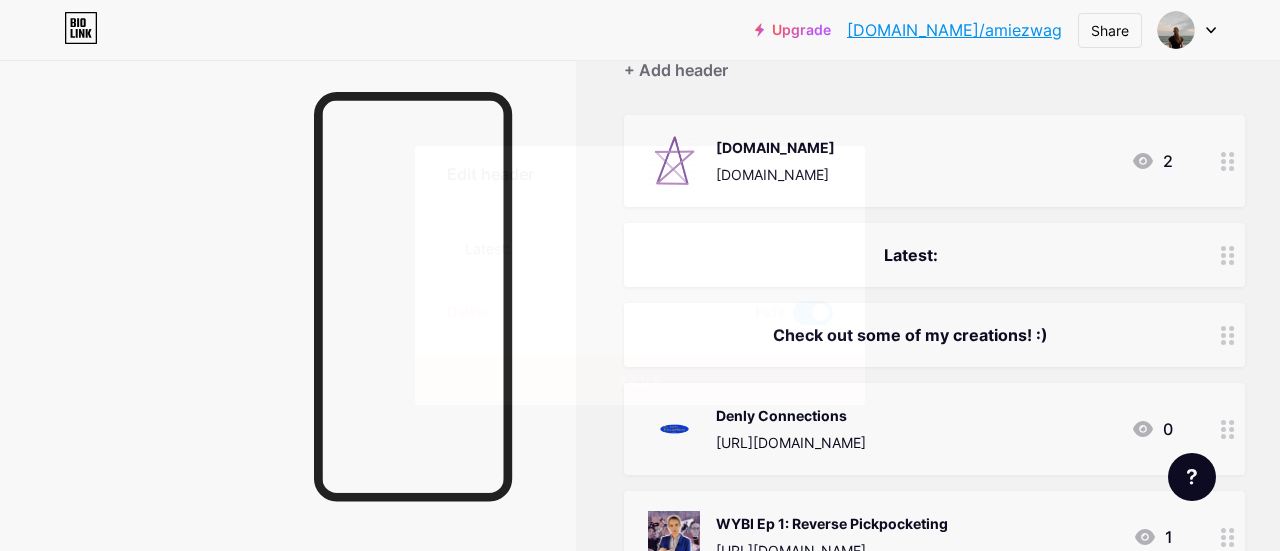 click at bounding box center (793, 318) 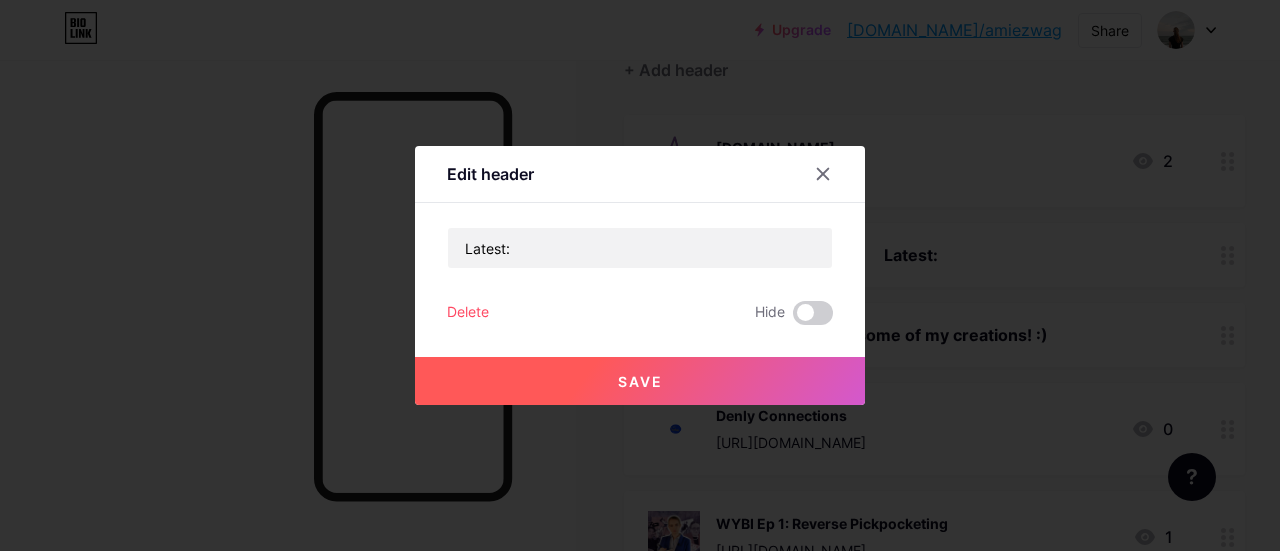 click on "Save" at bounding box center [640, 381] 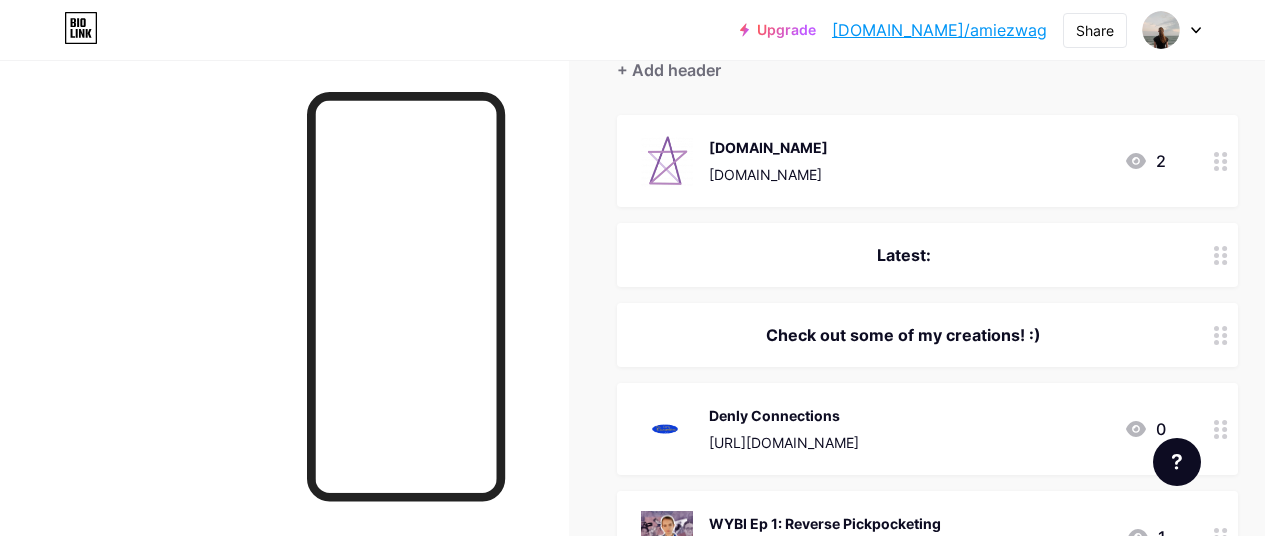 click on "Check out some of my creations! :)" at bounding box center [903, 335] 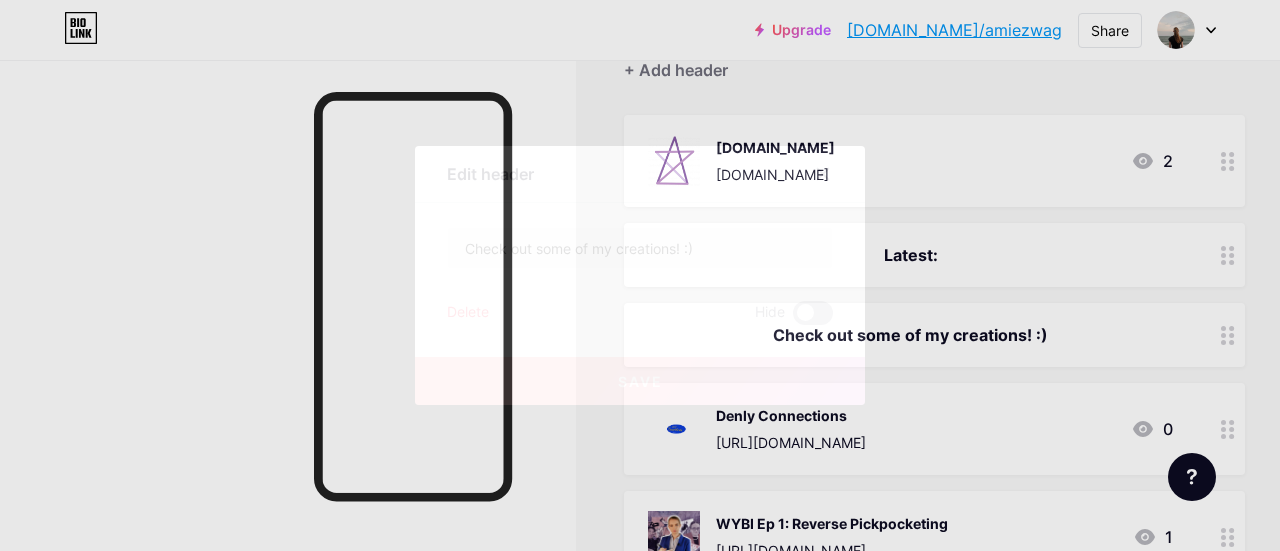 click at bounding box center (813, 313) 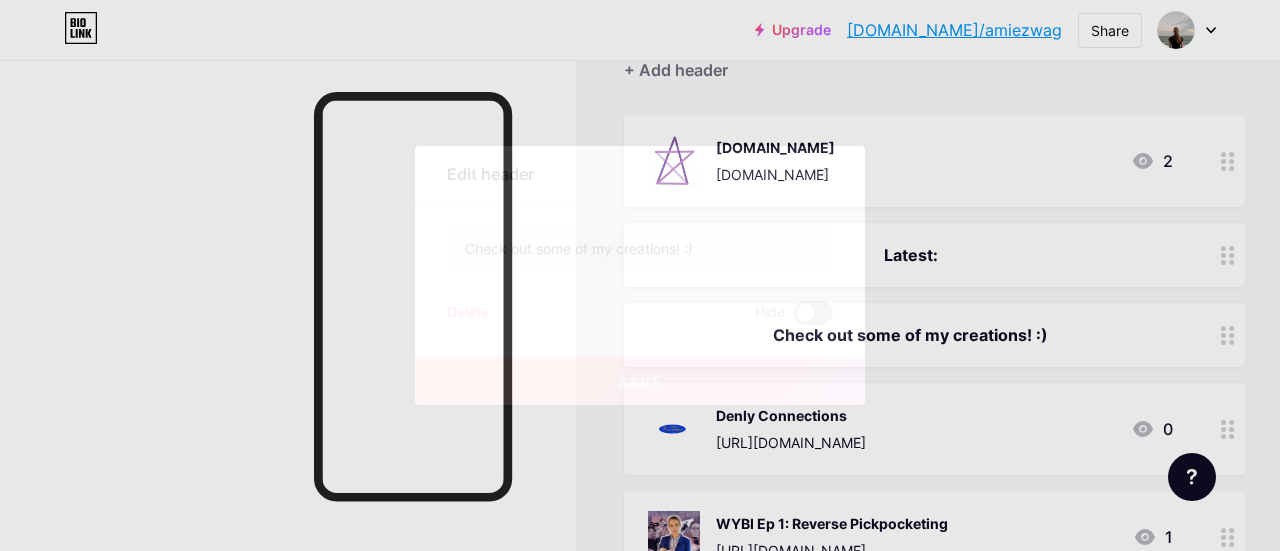 click at bounding box center (793, 318) 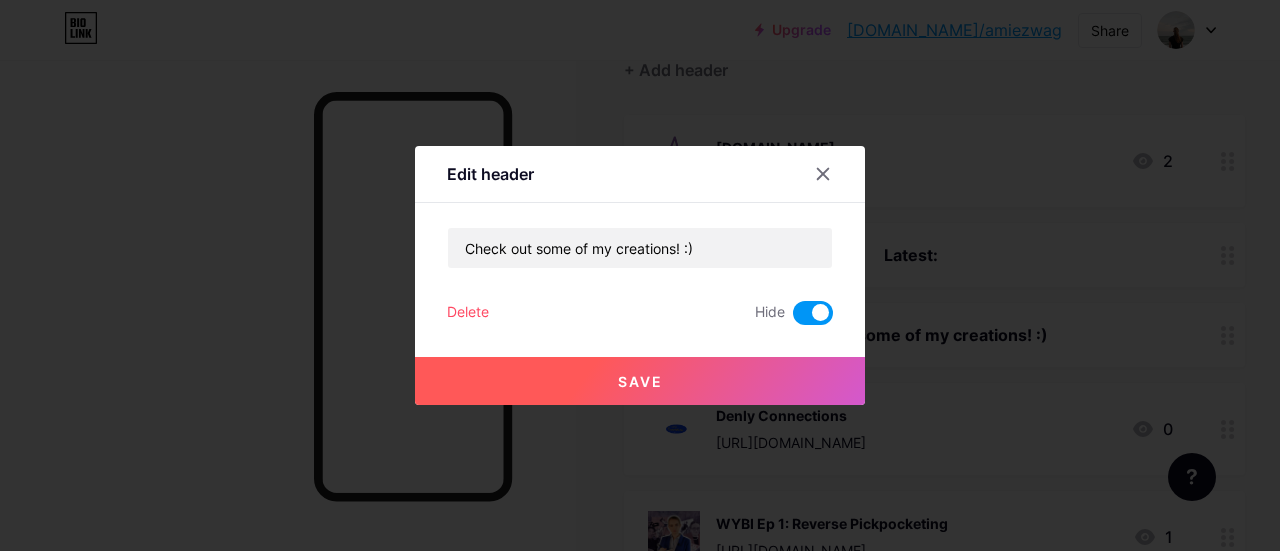 click at bounding box center (813, 313) 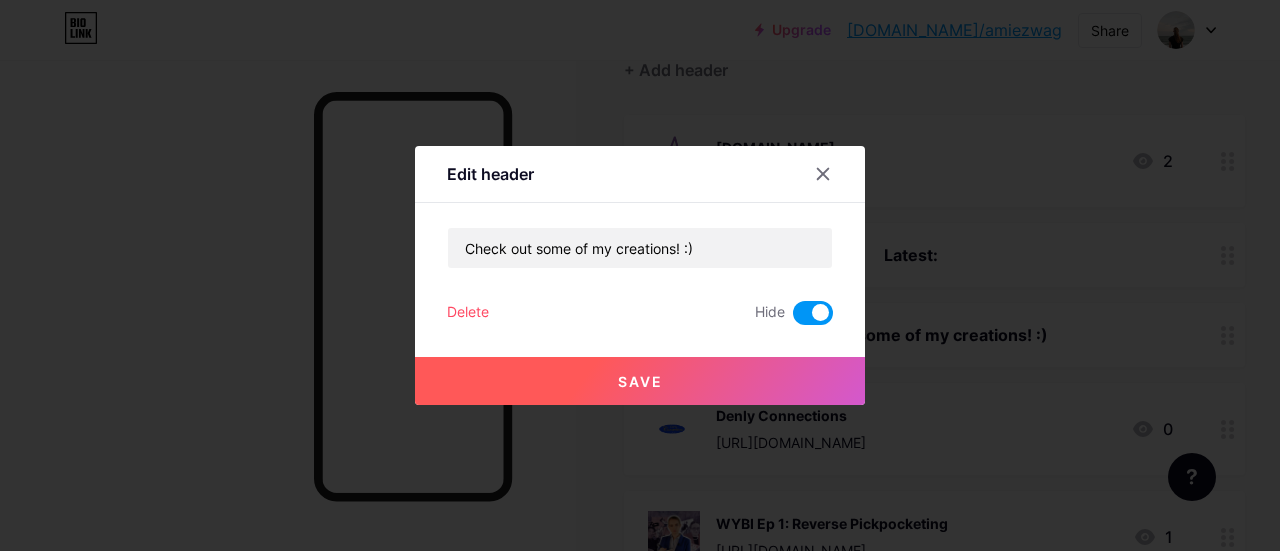 click at bounding box center [793, 318] 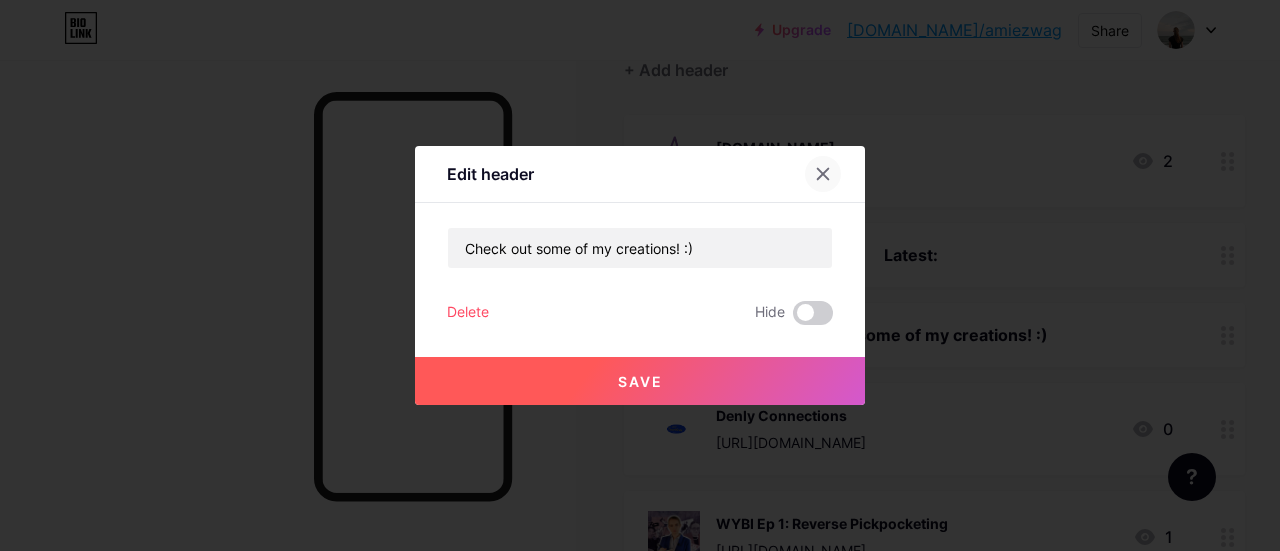 click 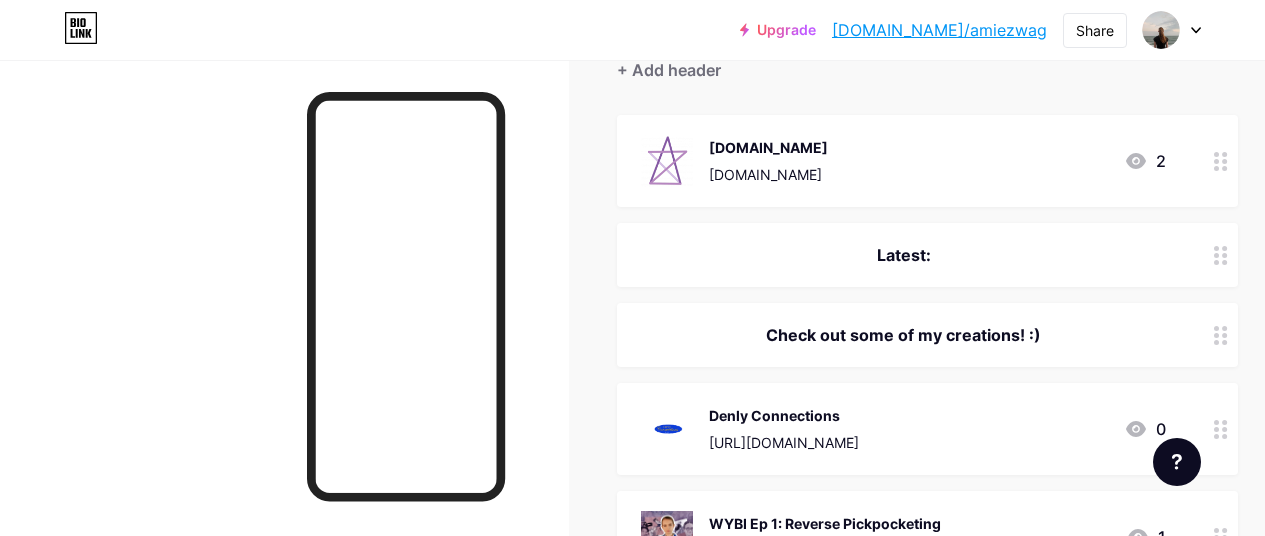scroll, scrollTop: 300, scrollLeft: 0, axis: vertical 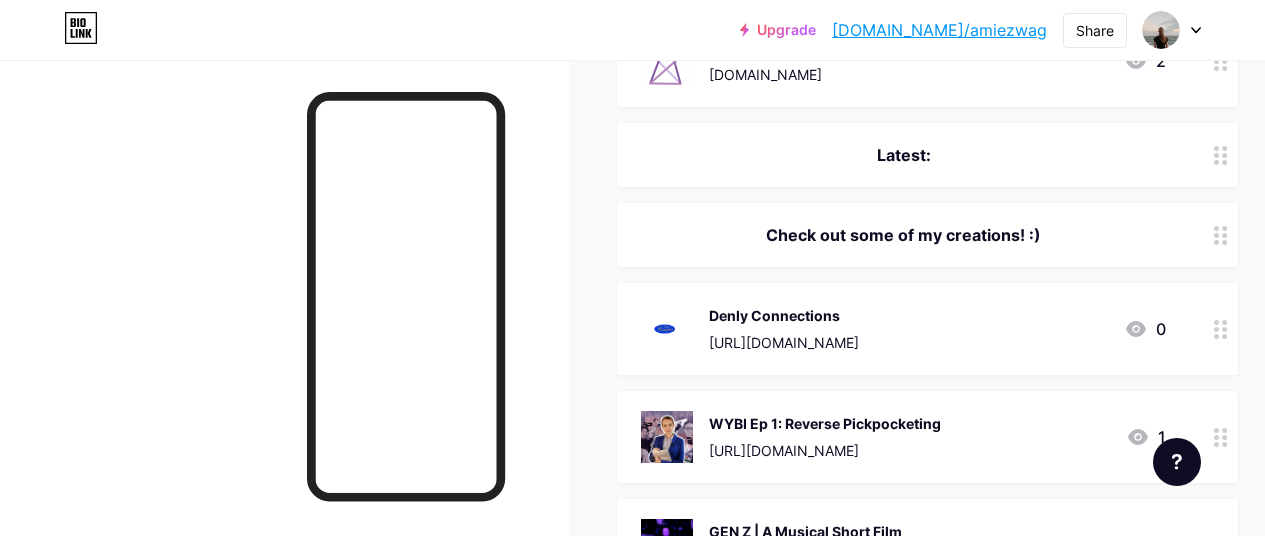 drag, startPoint x: 1123, startPoint y: 227, endPoint x: 1137, endPoint y: 323, distance: 97.015465 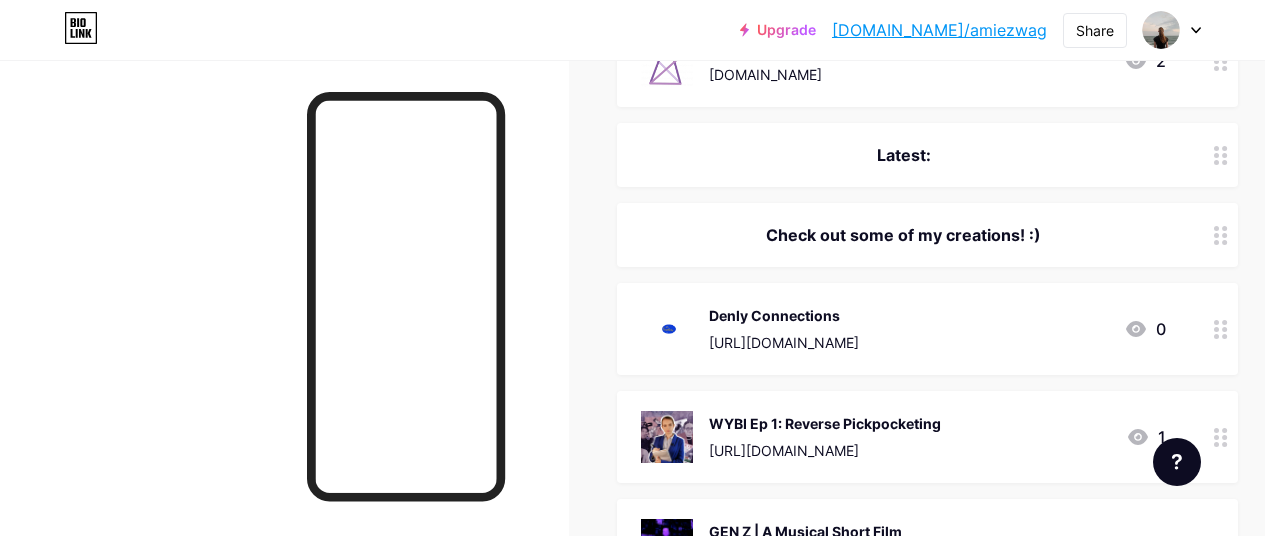 click on "[DOMAIN_NAME]
[DOMAIN_NAME]
2
Latest:
Check out some of my creations! :)
Denly Connections
[URL][DOMAIN_NAME]
0
WYBI Ep 1: Reverse Pickpocketing
[URL][DOMAIN_NAME]
1
GEN Z | A Musical Short Film
[URL][DOMAIN_NAME]
1
'Poleish' (Short Film)
[URL][DOMAIN_NAME]
4
So Embarrassing - YouTube
[URL][DOMAIN_NAME]
17" at bounding box center (927, 721) 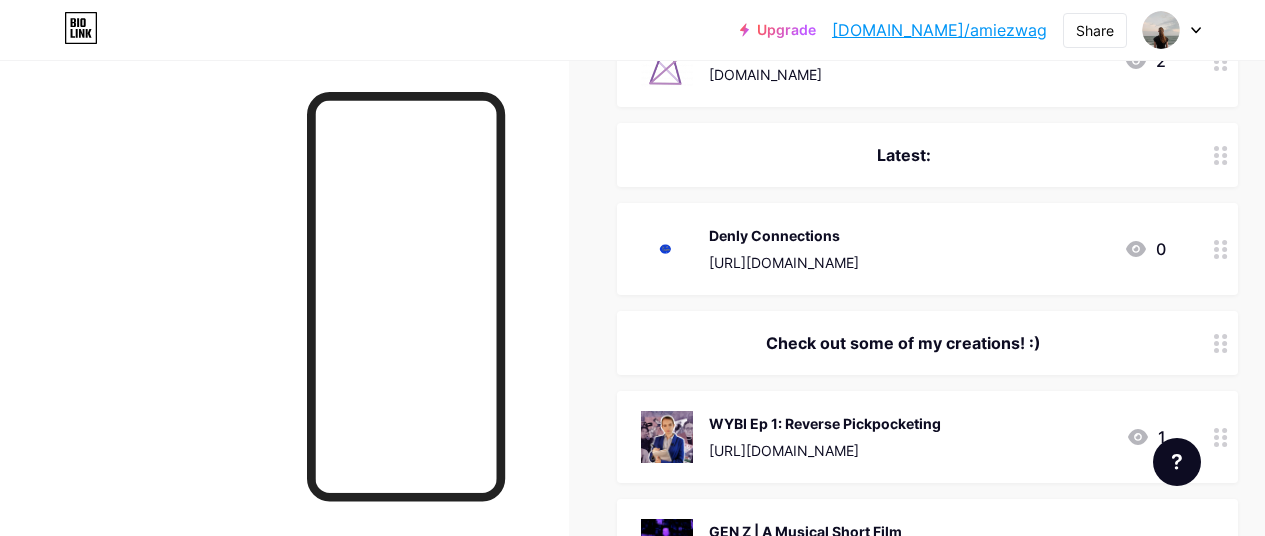 click on "Latest:" at bounding box center [903, 155] 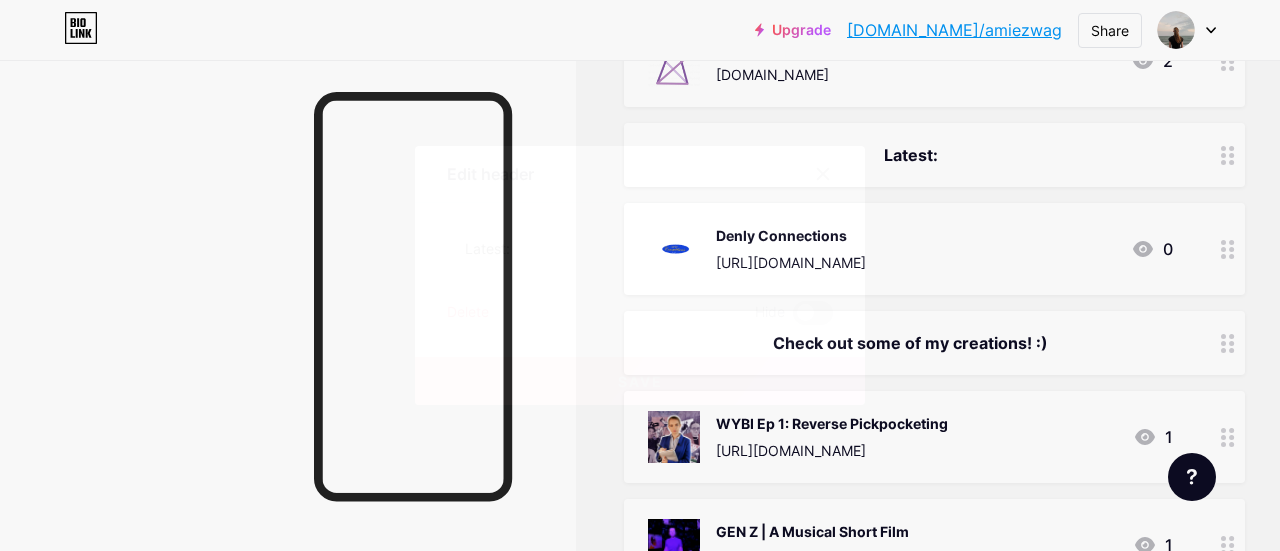 click at bounding box center (813, 313) 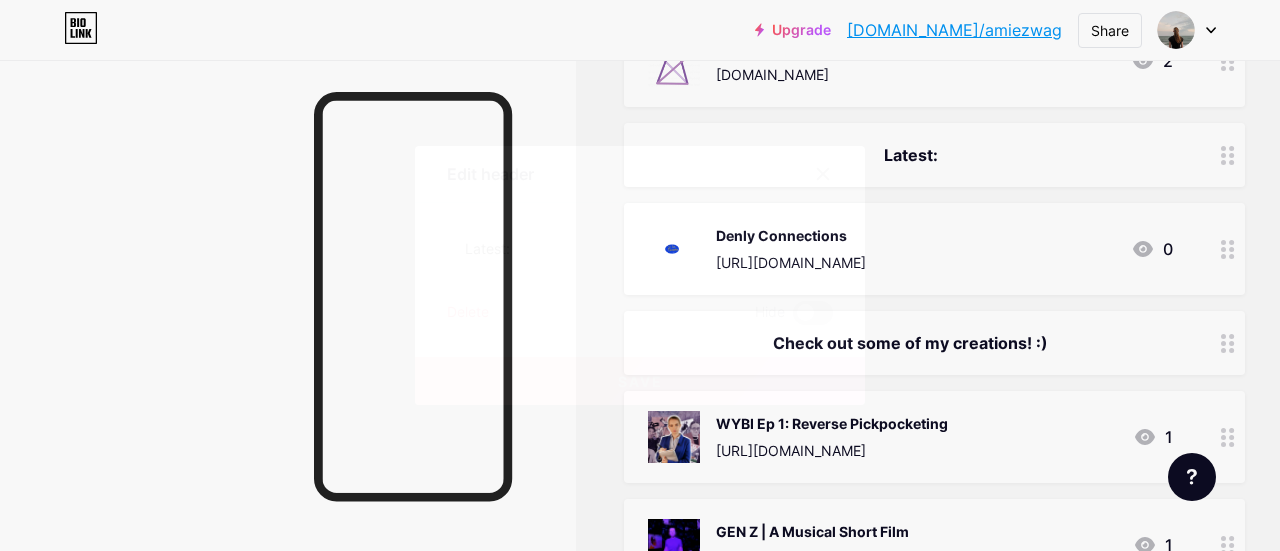 click at bounding box center [793, 318] 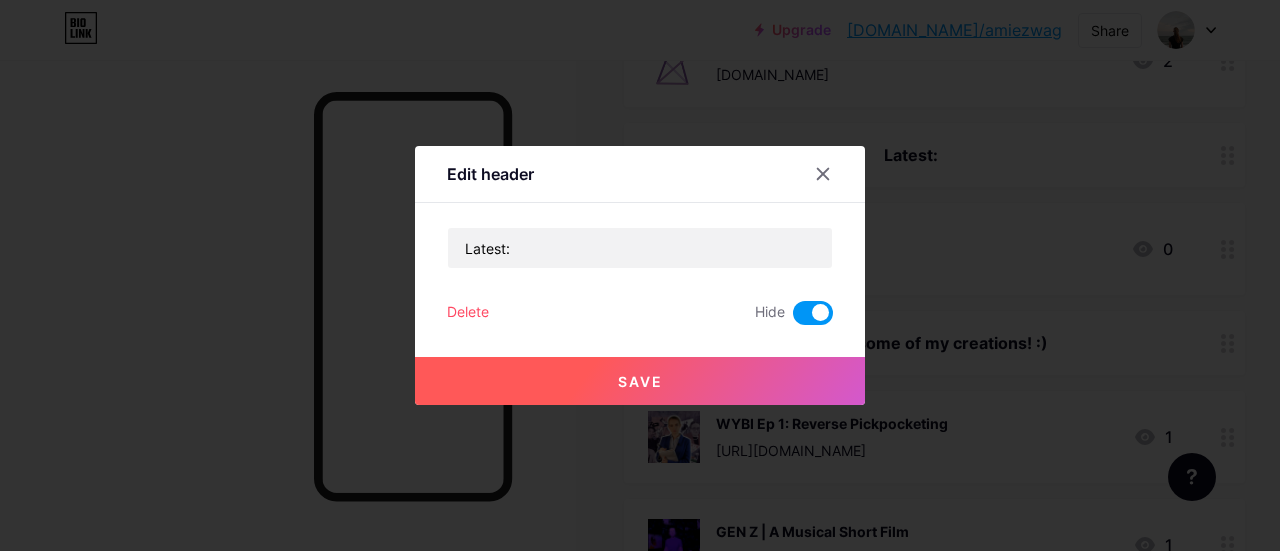 click on "Save" at bounding box center (640, 381) 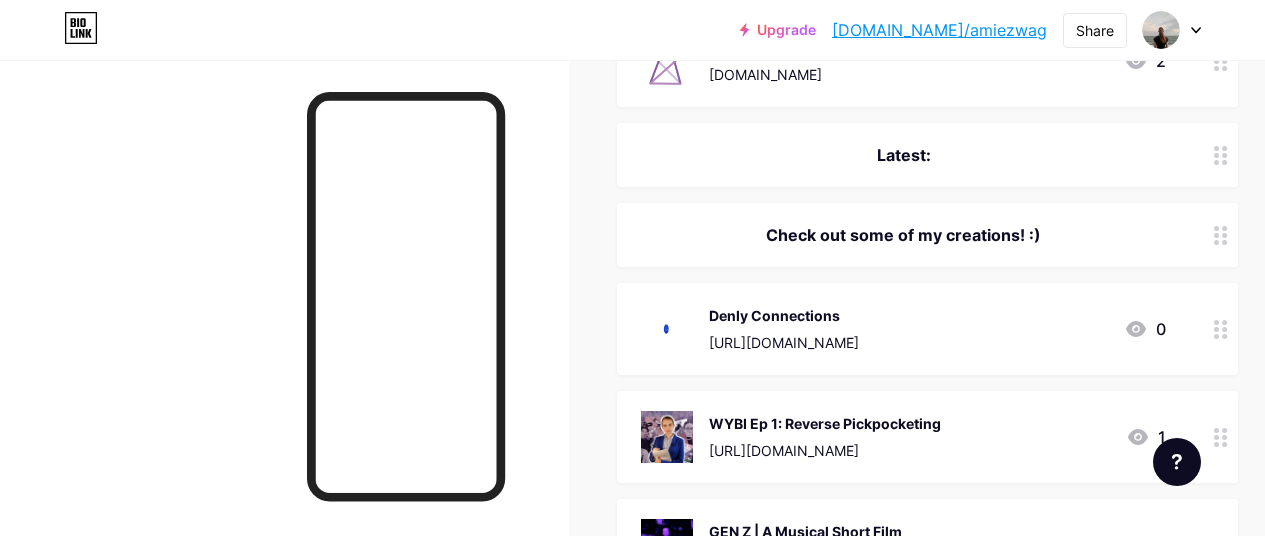 scroll, scrollTop: 400, scrollLeft: 0, axis: vertical 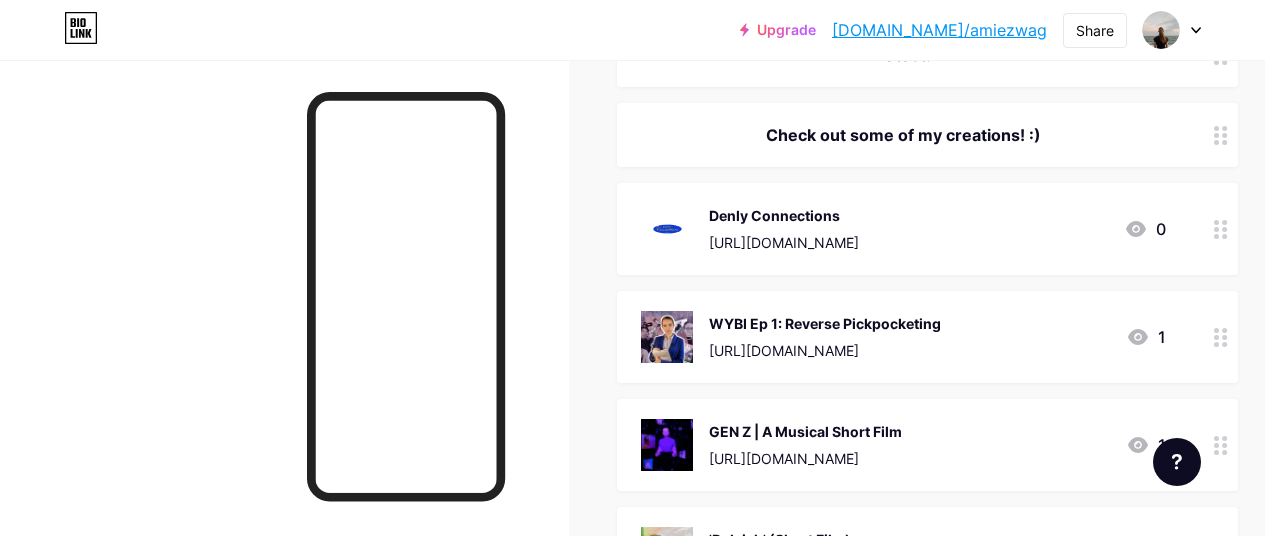 click 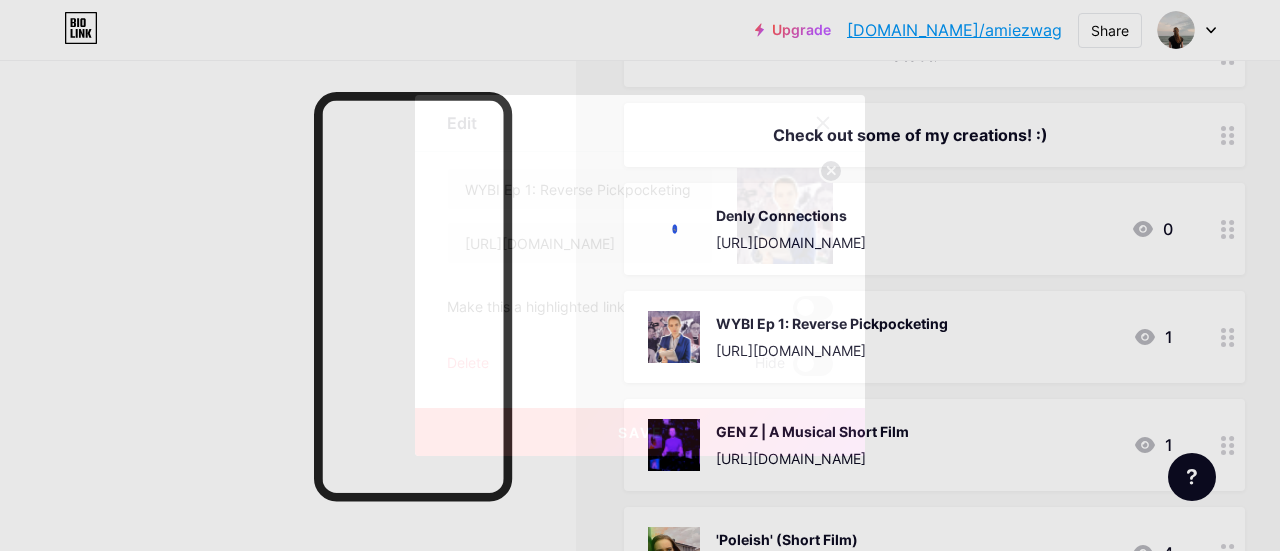 click on "WYBI Ep 1: Reverse Pickpocketing     [URL][DOMAIN_NAME]
Make this a highlighted link
Delete
Hide         Save" at bounding box center (640, 272) 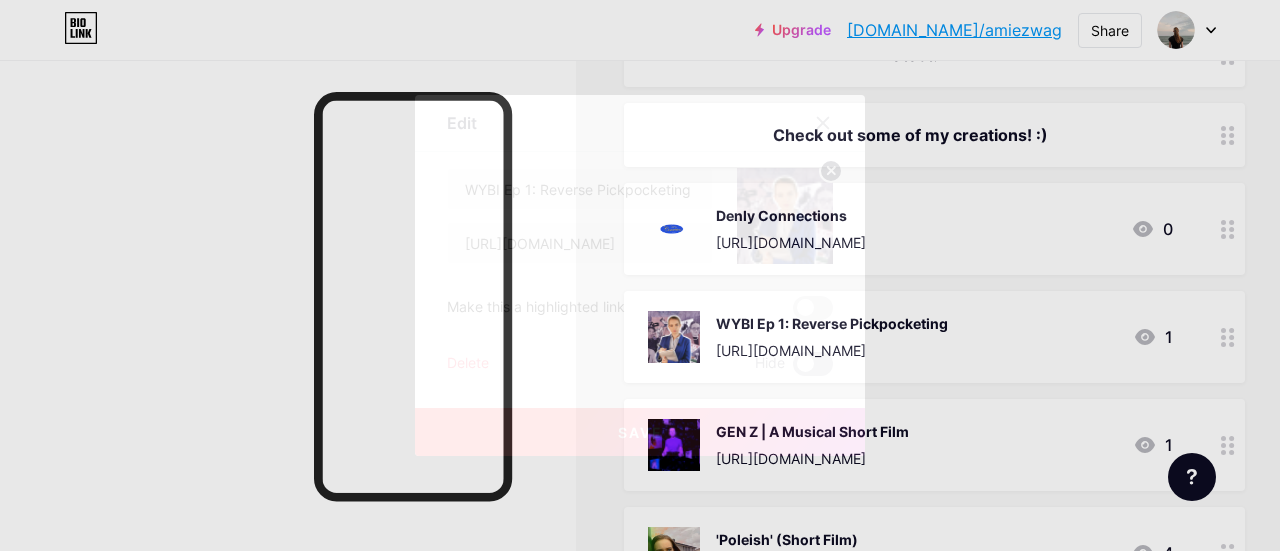 click at bounding box center (813, 364) 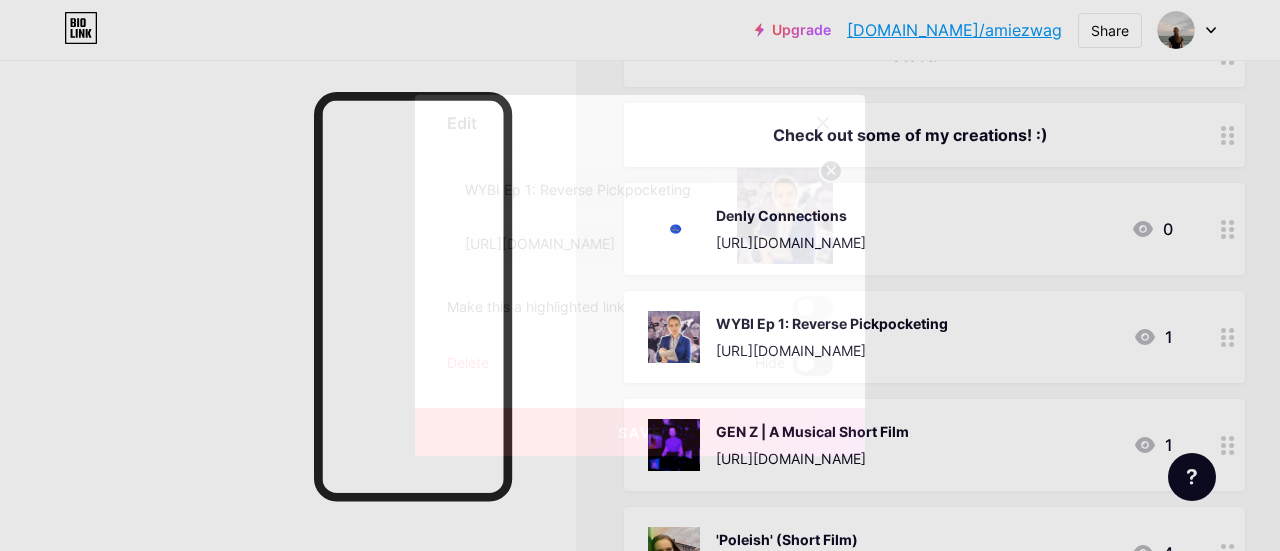 click at bounding box center (793, 369) 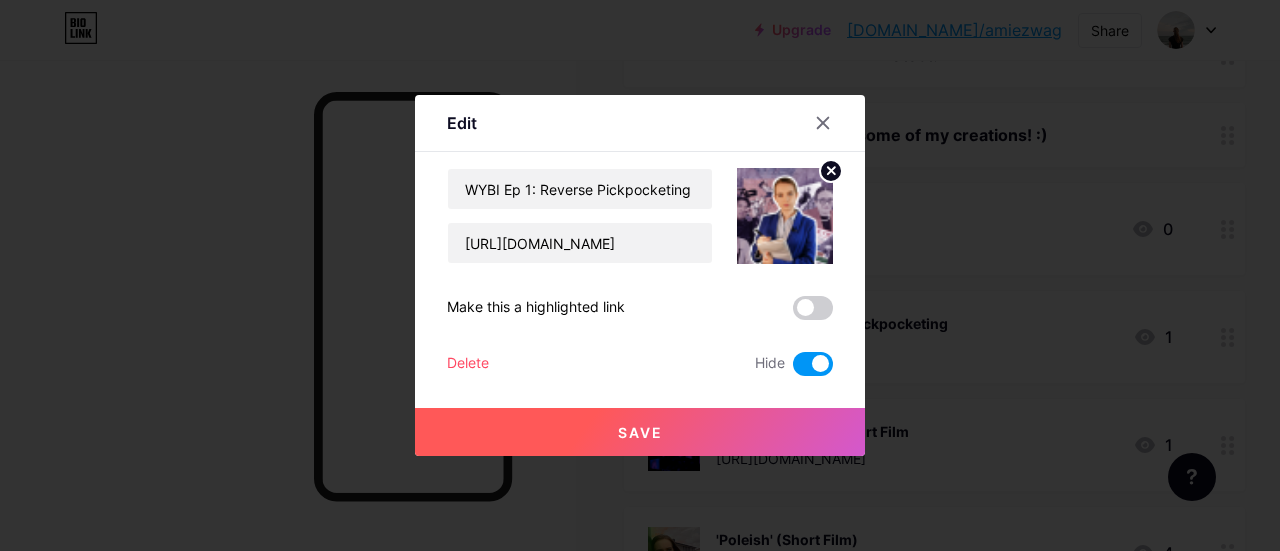 click on "Save" at bounding box center [640, 432] 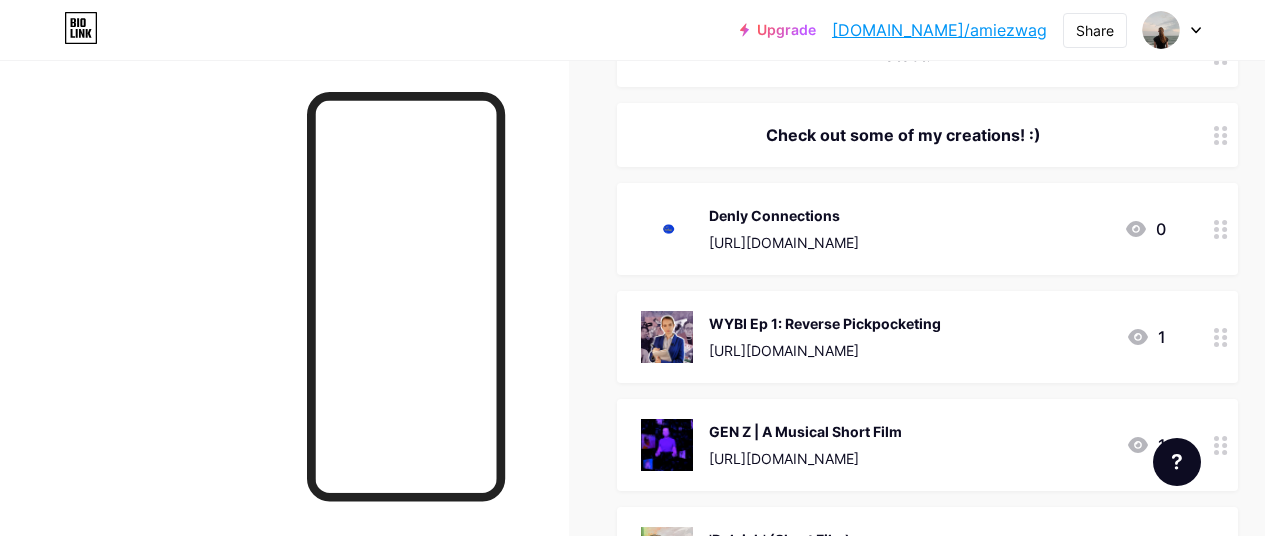 scroll, scrollTop: 500, scrollLeft: 0, axis: vertical 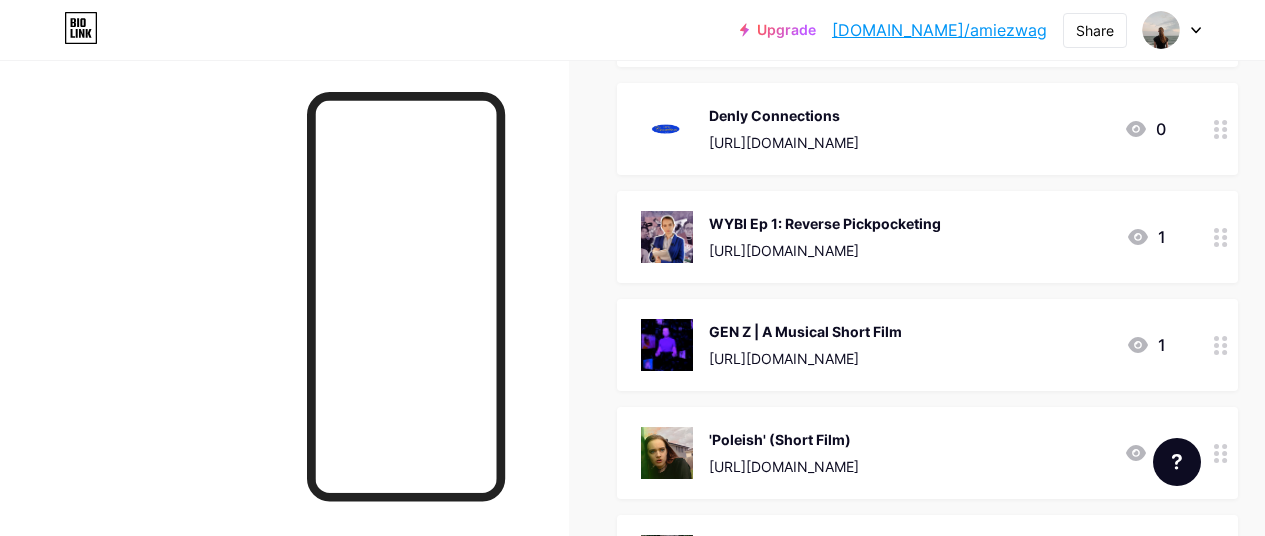 click on "GEN Z | A Musical Short Film
[URL][DOMAIN_NAME]
1" at bounding box center [903, 345] 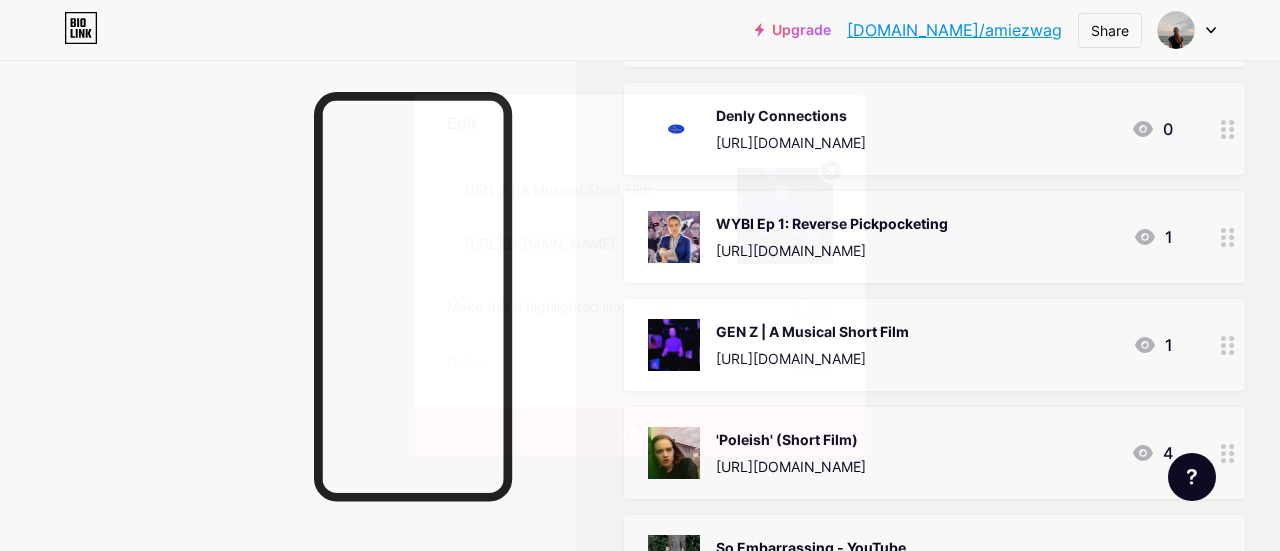click at bounding box center [813, 364] 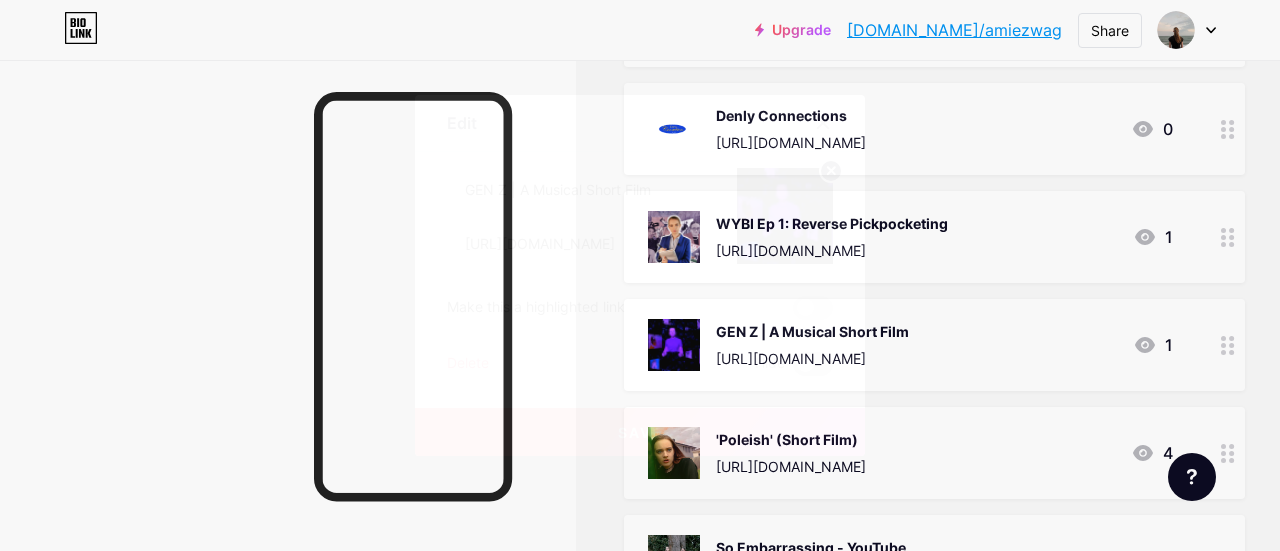 click at bounding box center [793, 369] 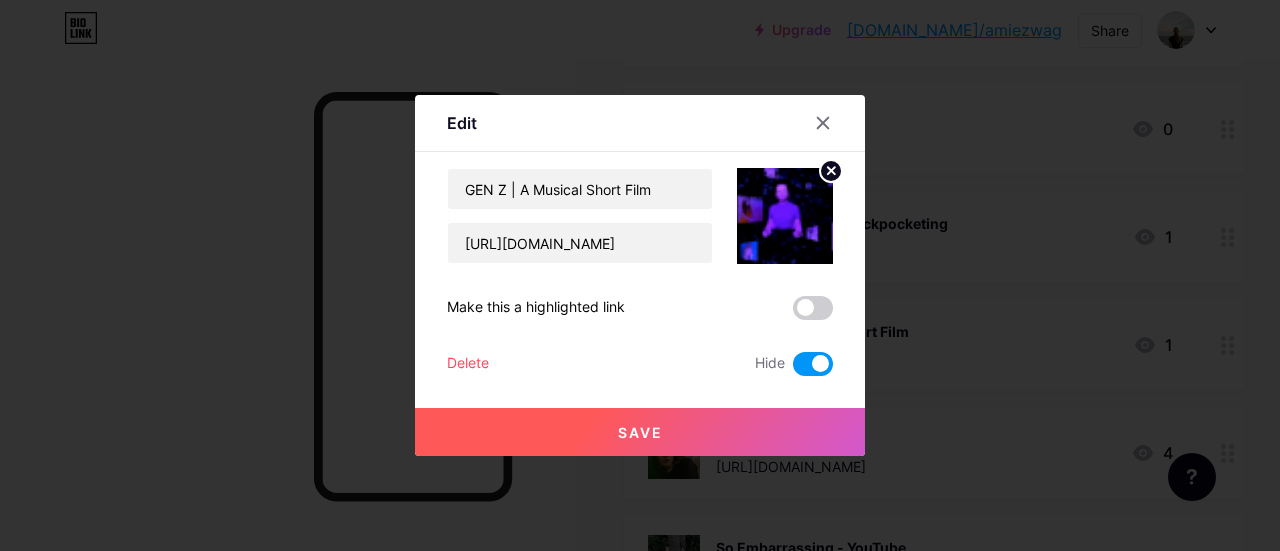 click on "Save" at bounding box center (640, 432) 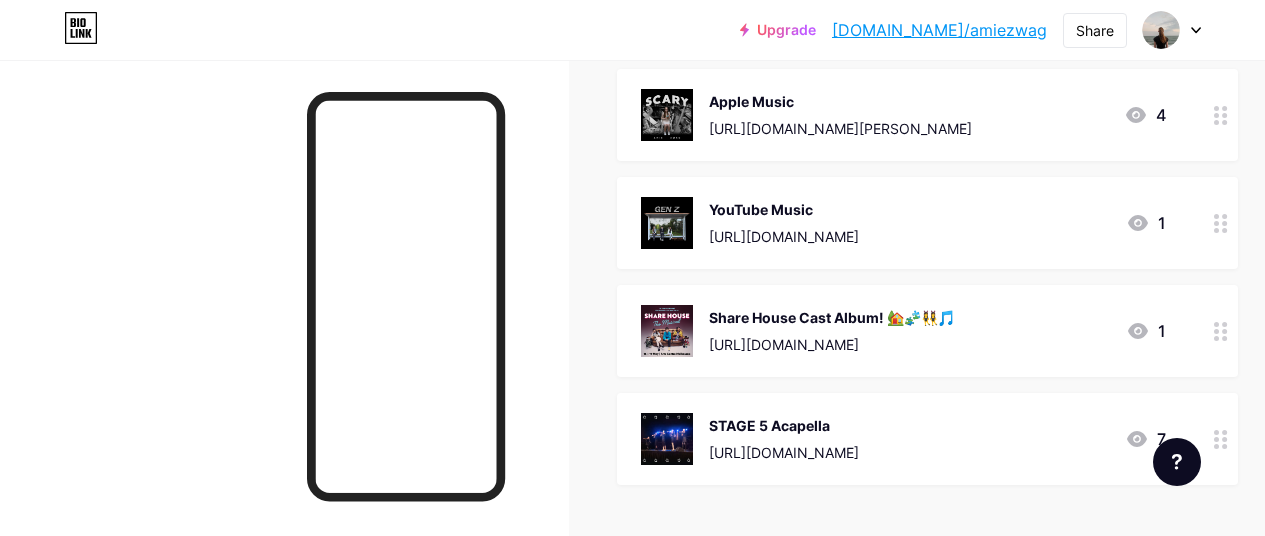 scroll, scrollTop: 1300, scrollLeft: 0, axis: vertical 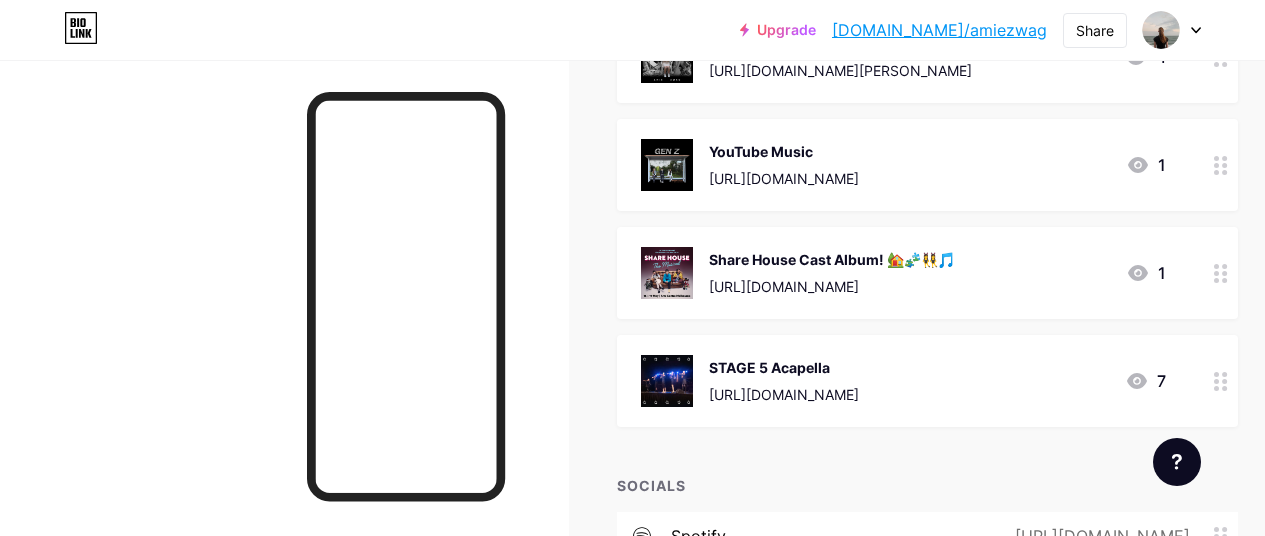 click on "Share House Cast Album! 🏡🧩👯‍♀️🎵" at bounding box center [832, 259] 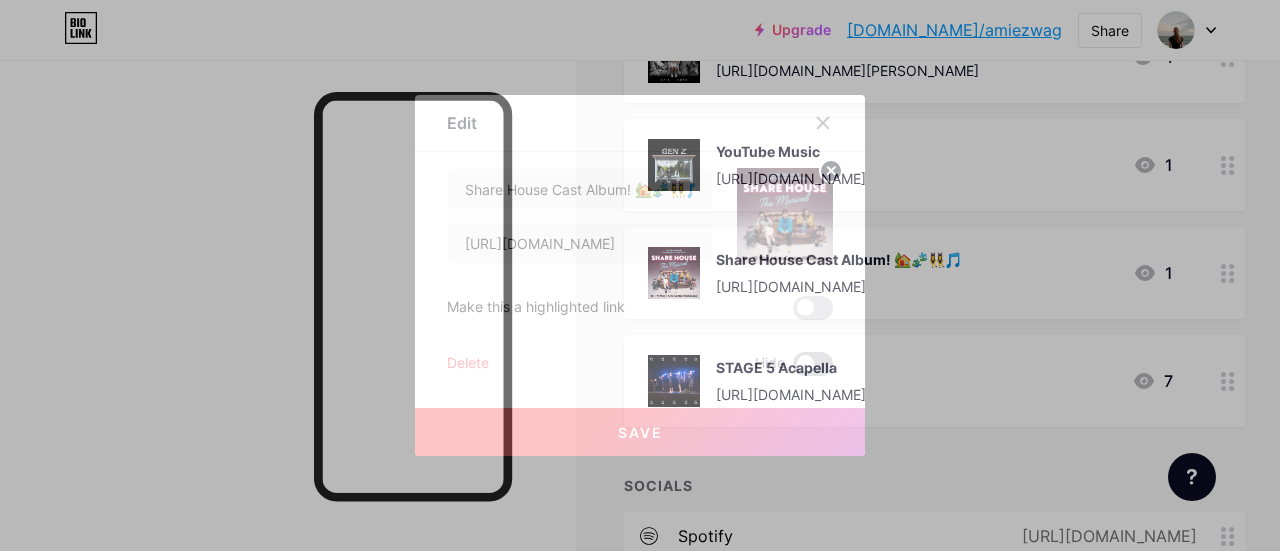 click at bounding box center (813, 364) 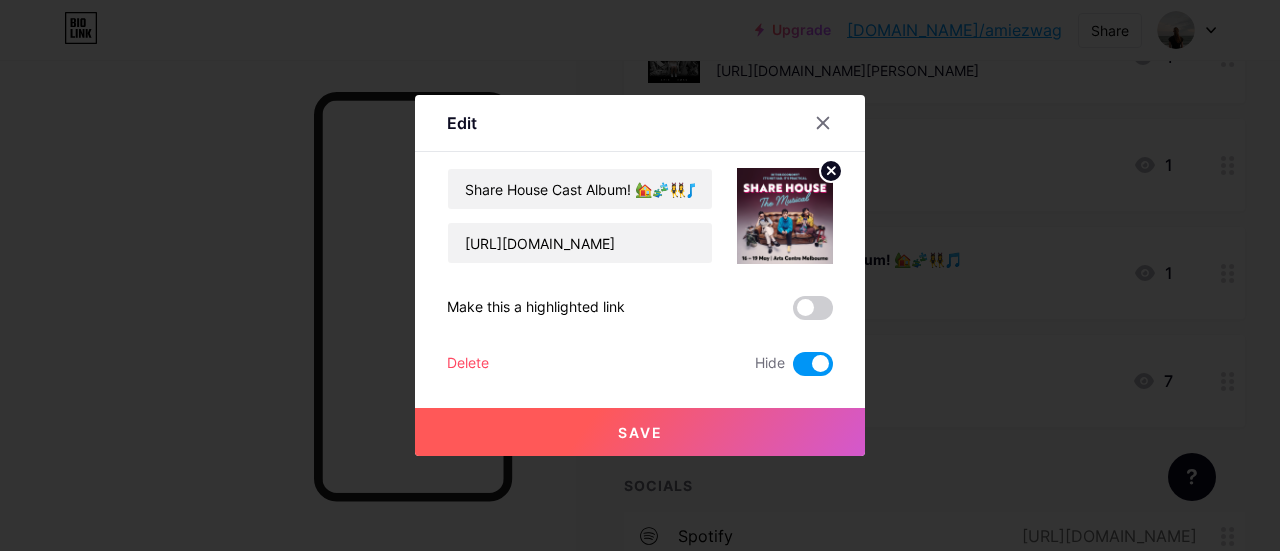 click on "Save" at bounding box center [640, 432] 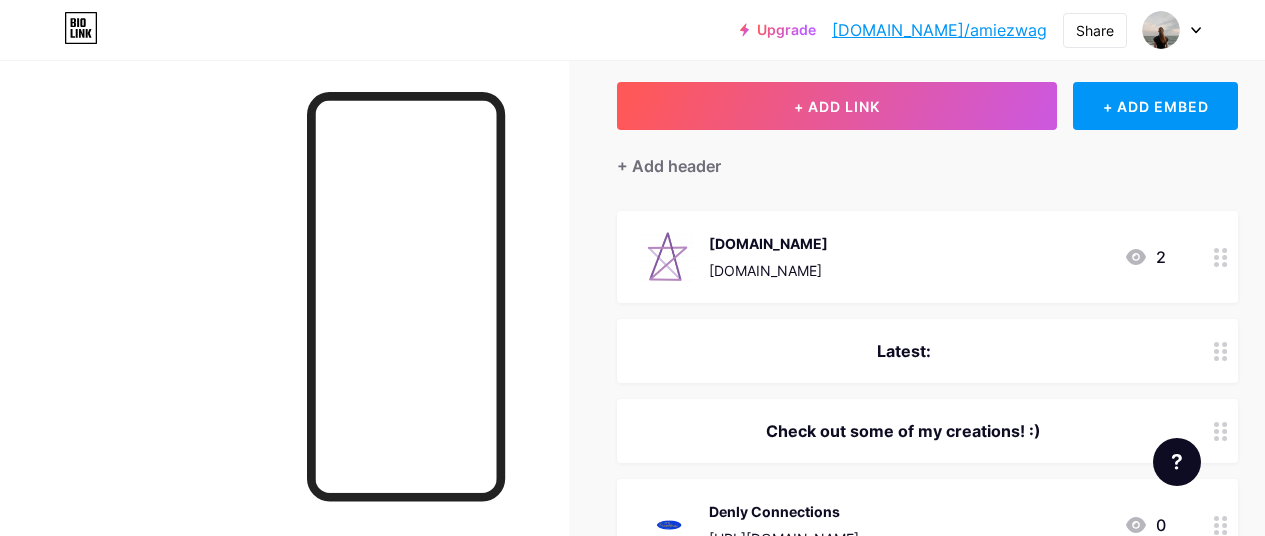 scroll, scrollTop: 100, scrollLeft: 0, axis: vertical 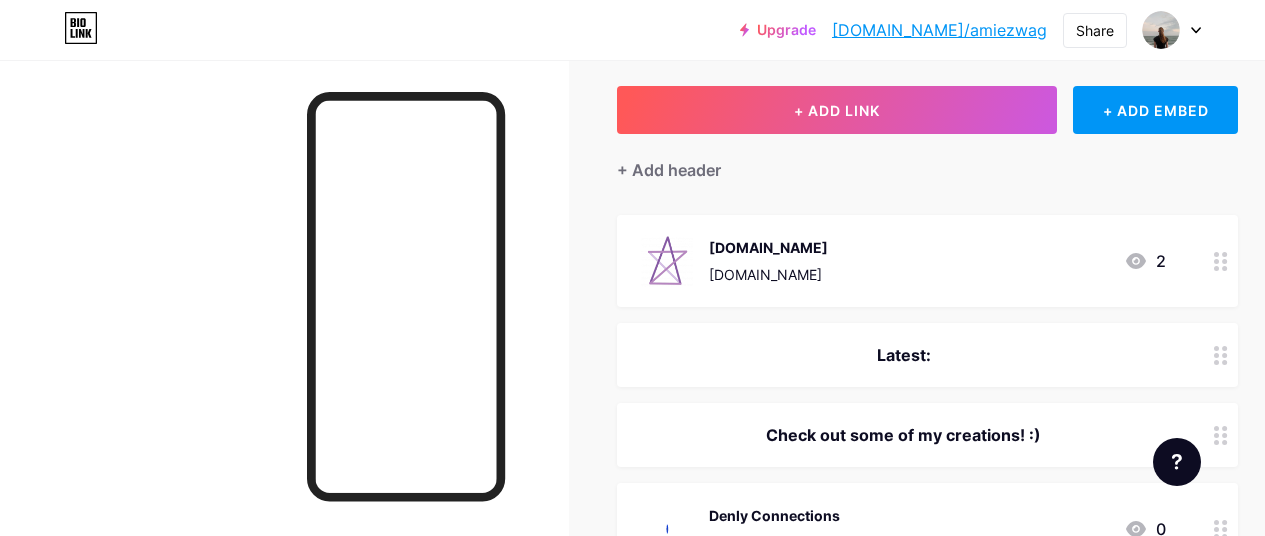 click on "[DOMAIN_NAME]/amiezwag" at bounding box center (939, 30) 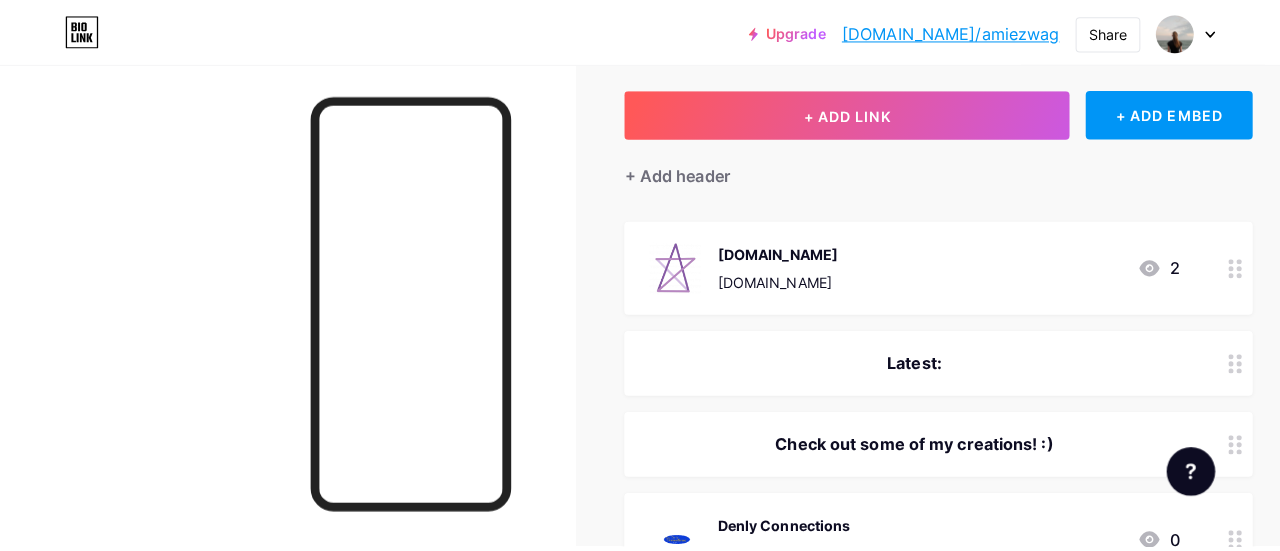 scroll, scrollTop: 200, scrollLeft: 0, axis: vertical 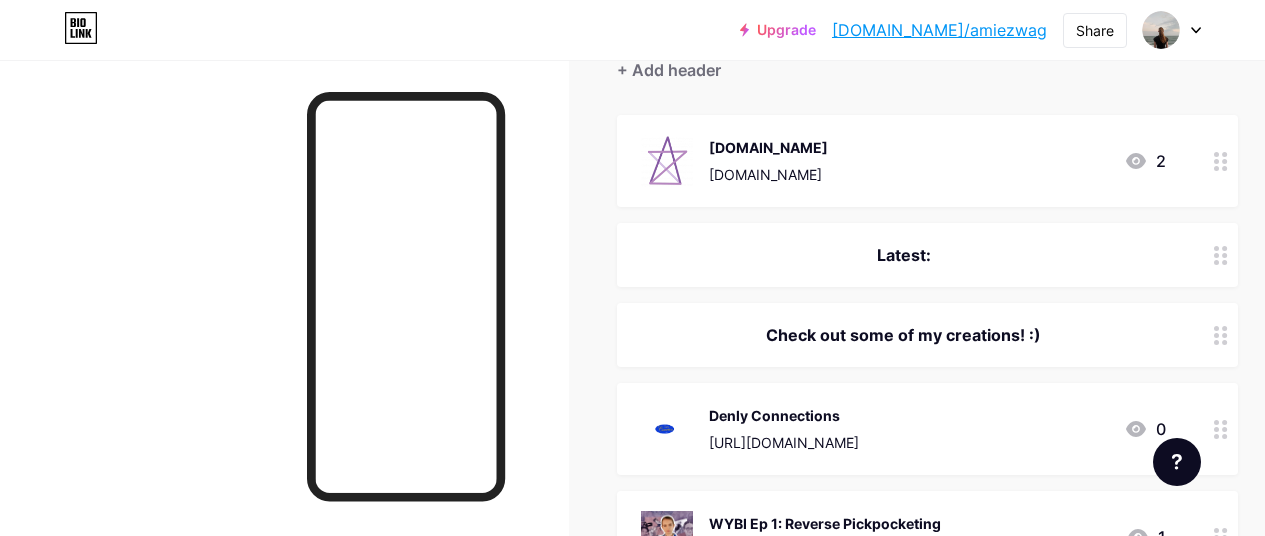 click on "Denly Connections" at bounding box center (784, 415) 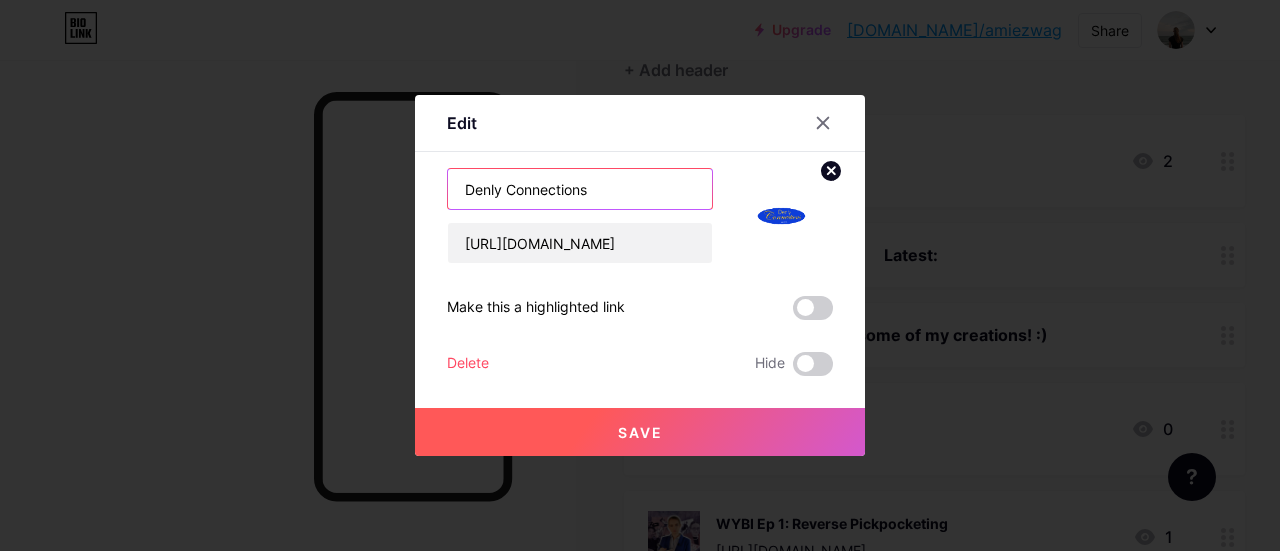 click on "Denly Connections" at bounding box center [580, 189] 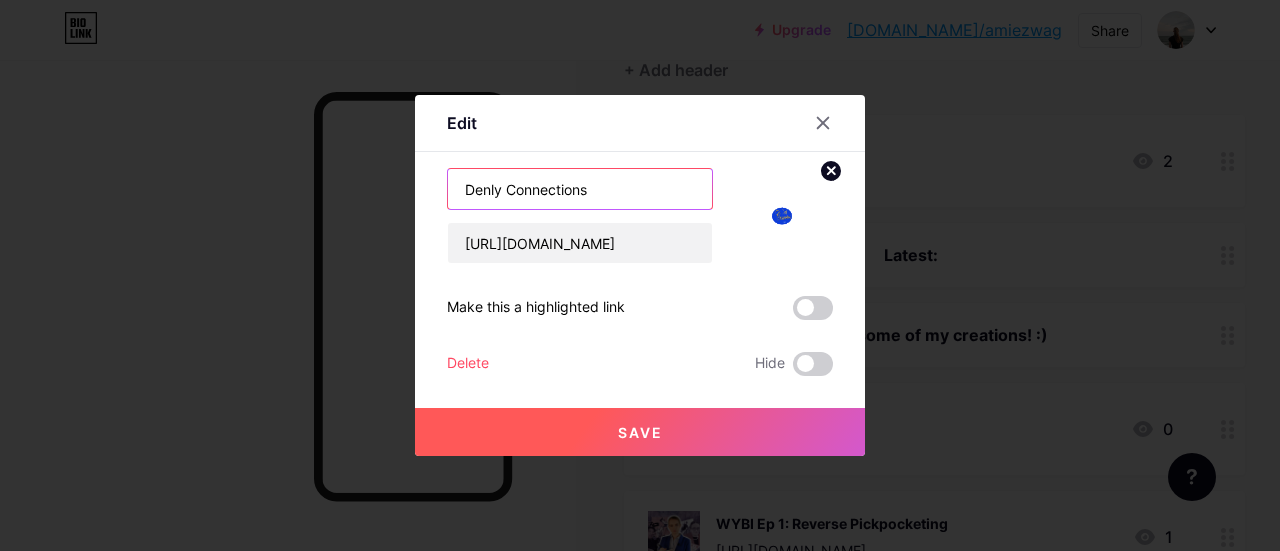 paste on "™" 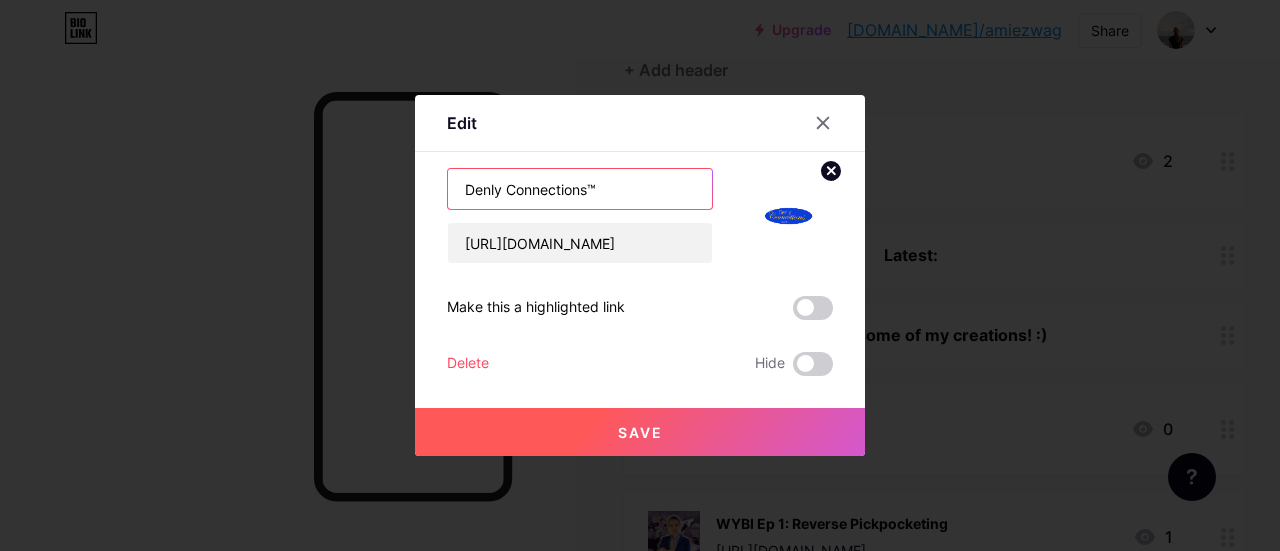 type on "Denly Connections™" 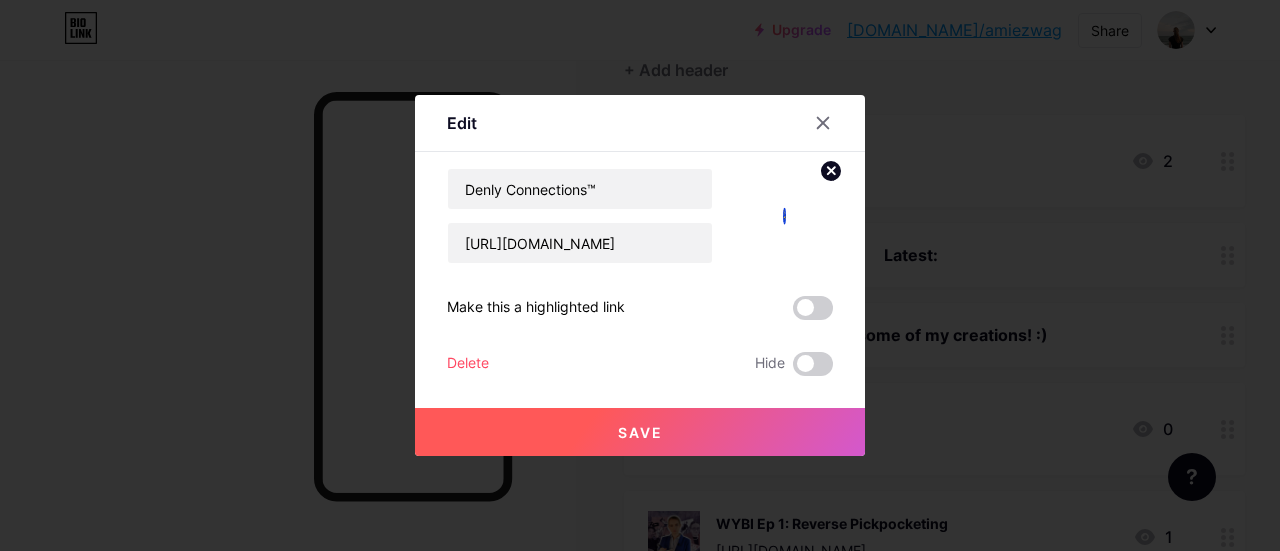 click on "Save" at bounding box center (640, 432) 